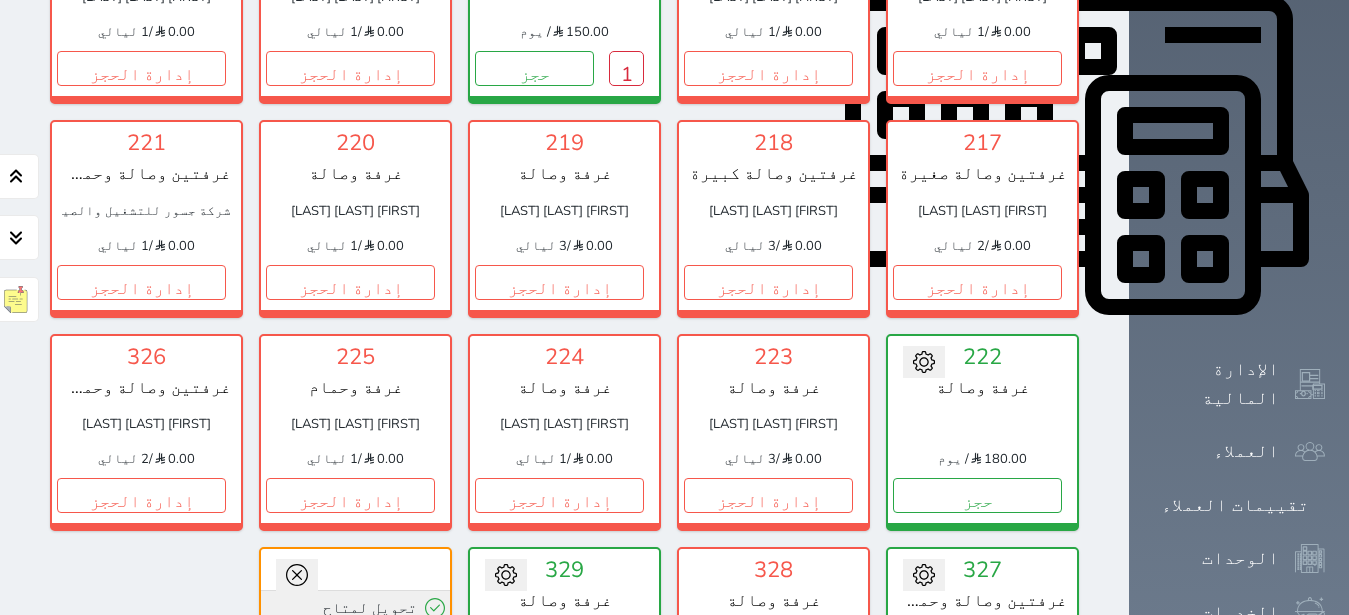 scroll, scrollTop: 834, scrollLeft: 0, axis: vertical 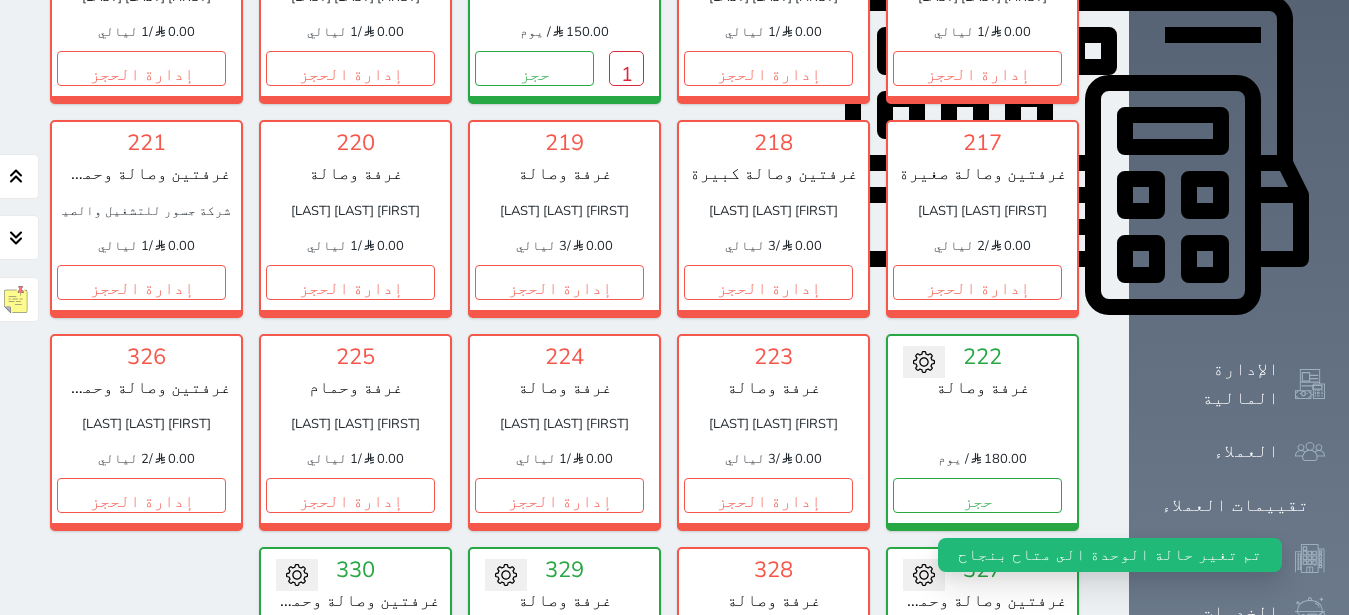 click on "حجز" at bounding box center [350, 708] 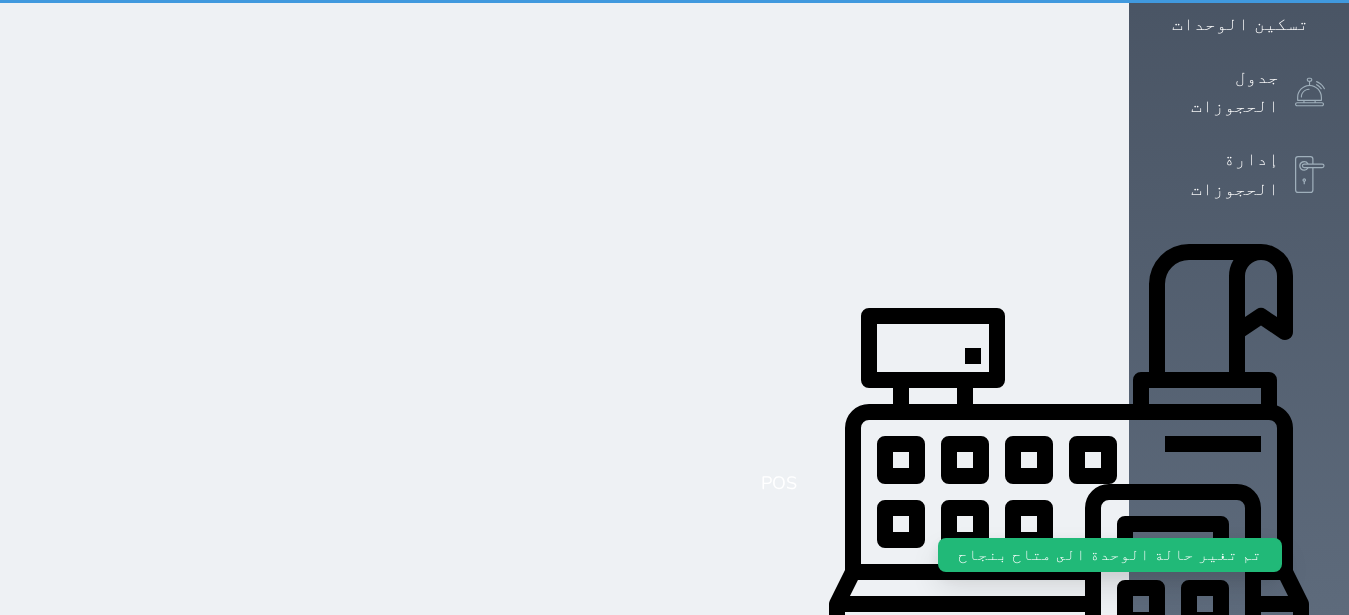 scroll, scrollTop: 2, scrollLeft: 0, axis: vertical 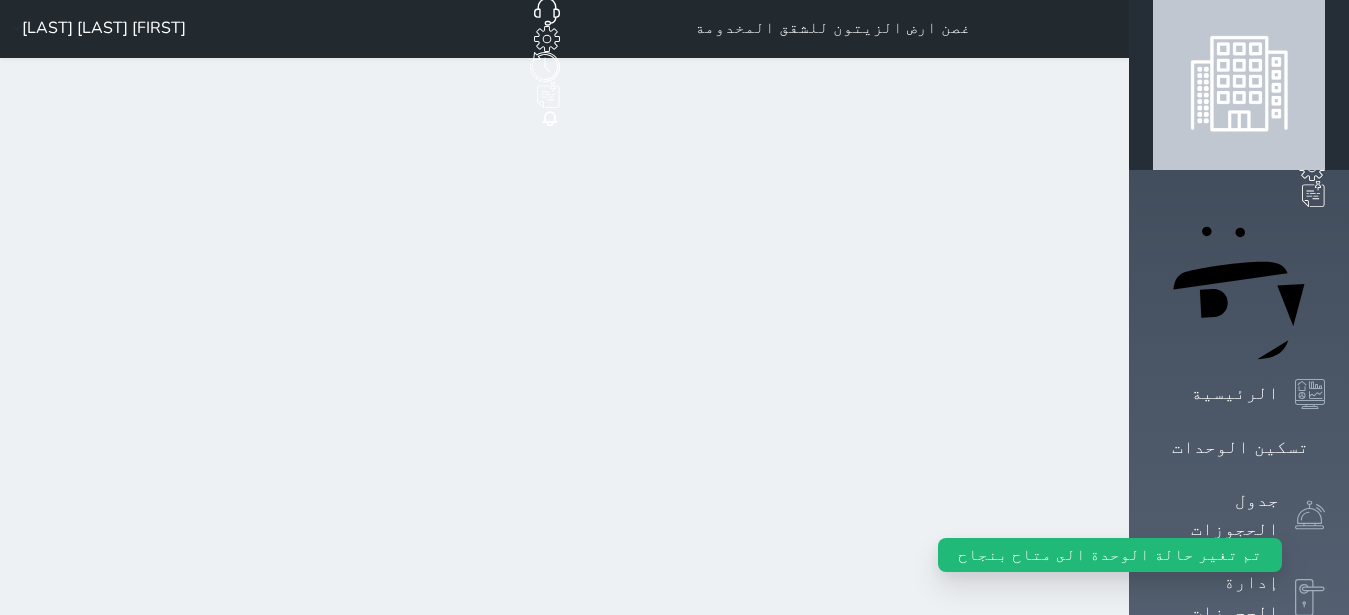 select 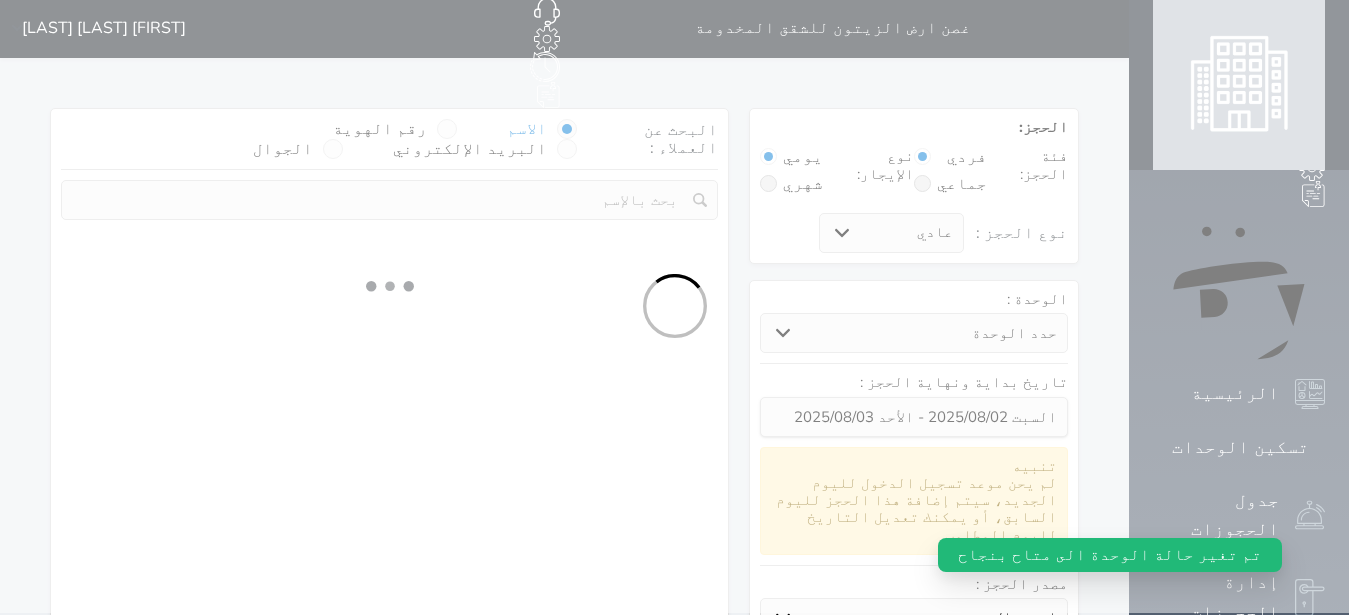 scroll, scrollTop: 0, scrollLeft: 0, axis: both 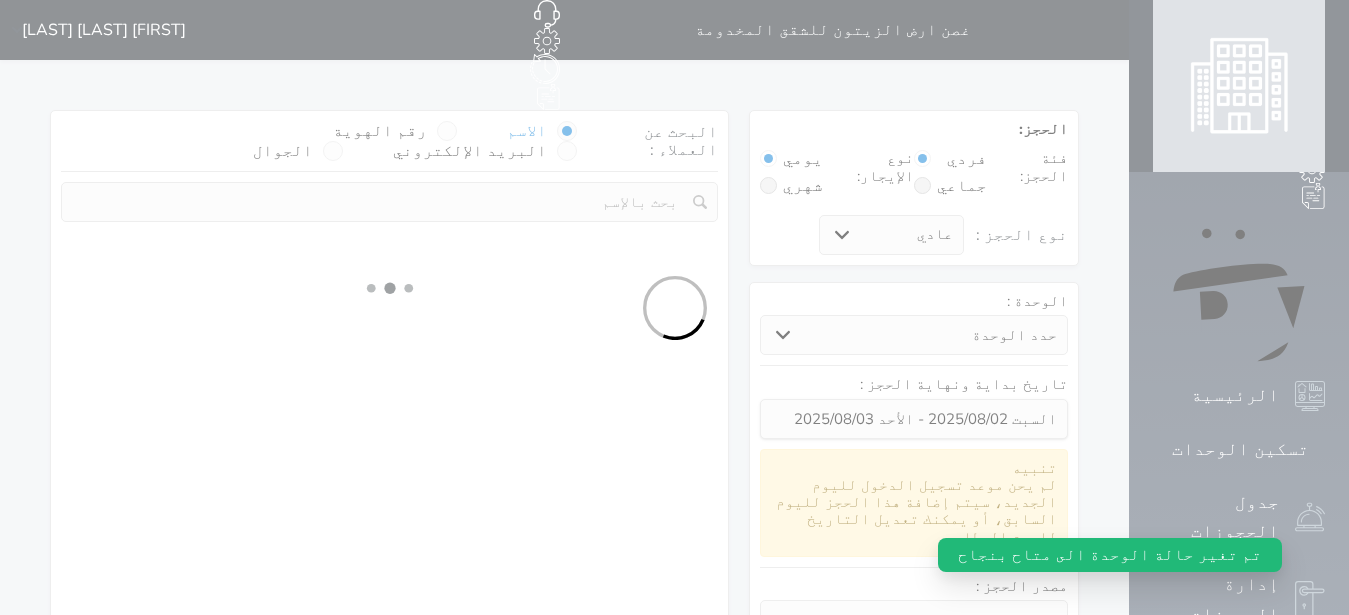 select 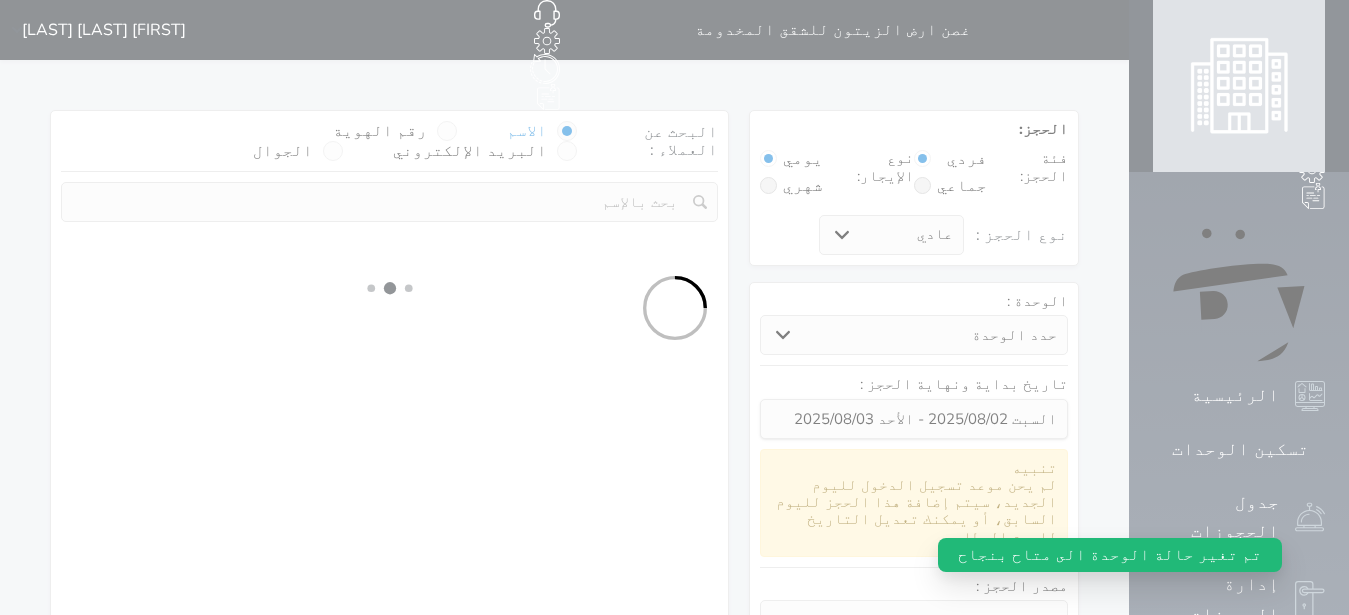 select on "1" 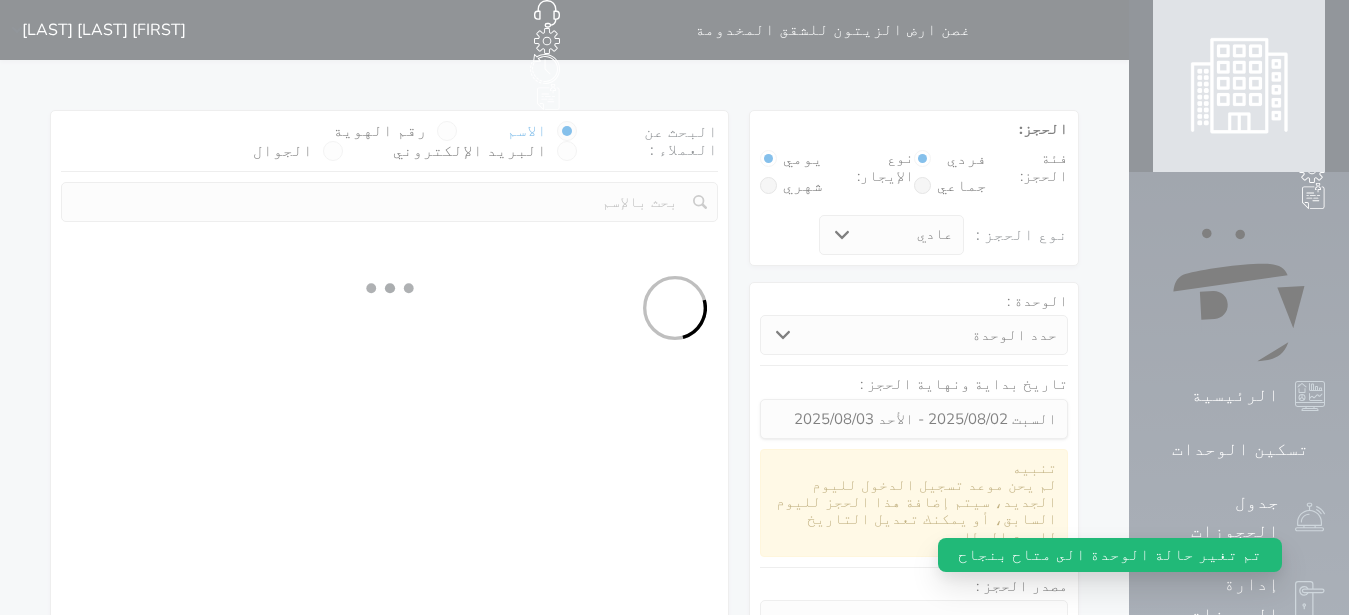 select on "113" 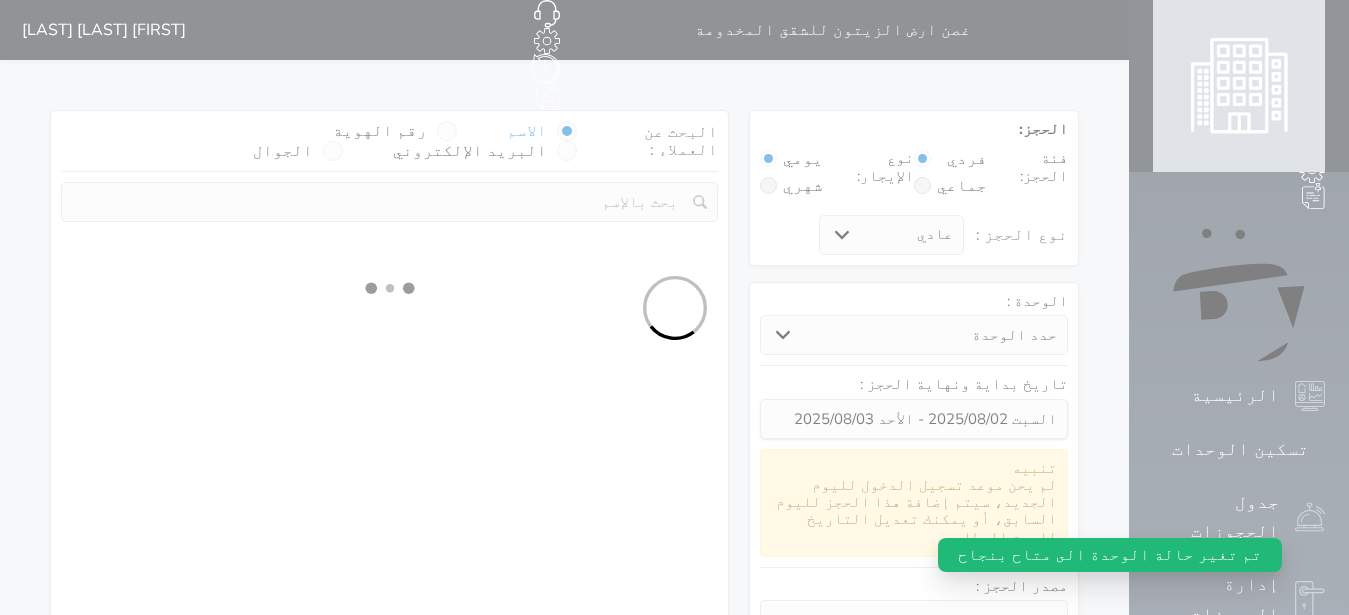select on "1" 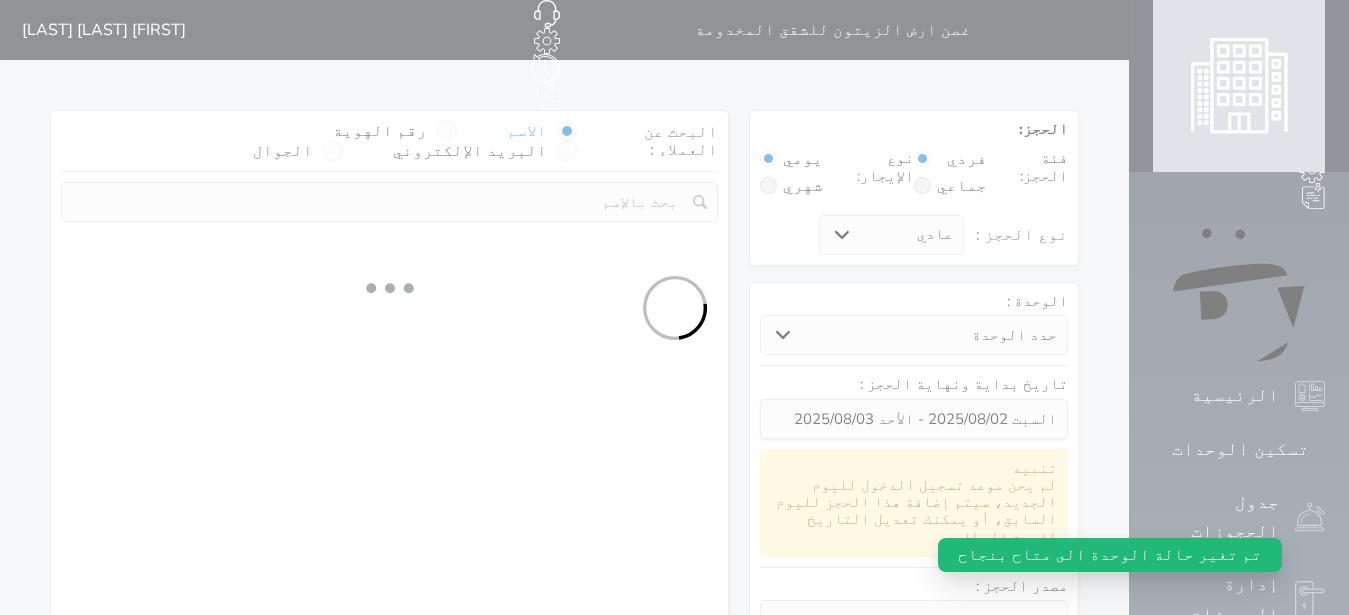 select 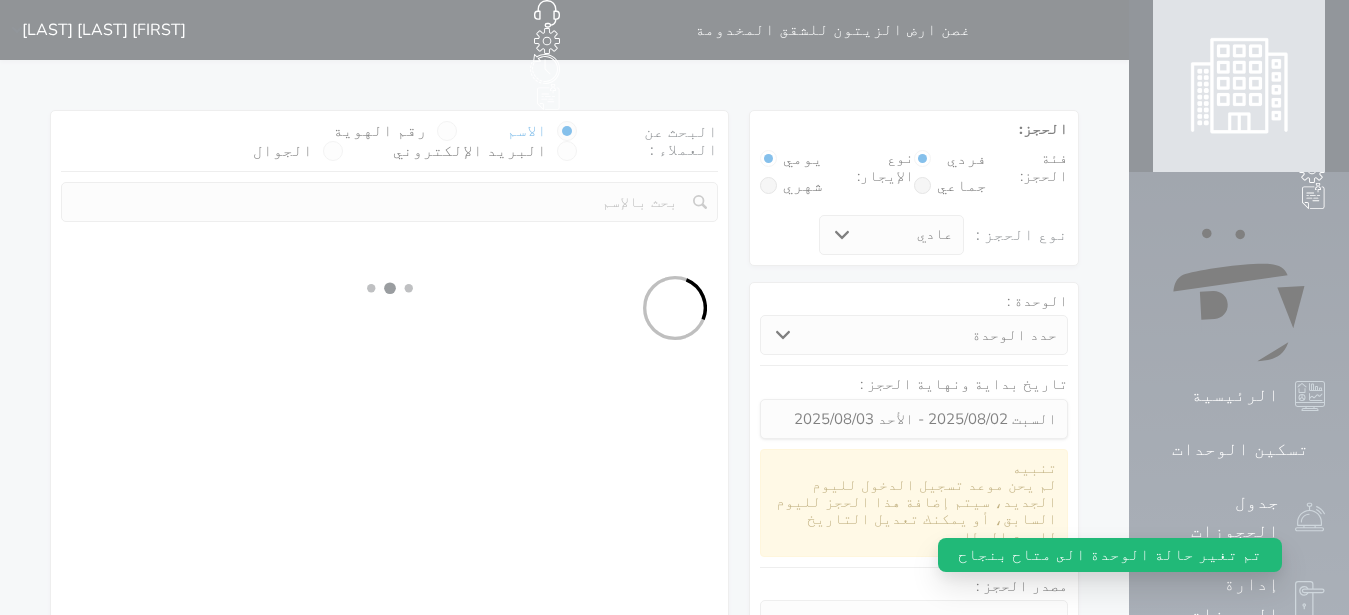 select on "7" 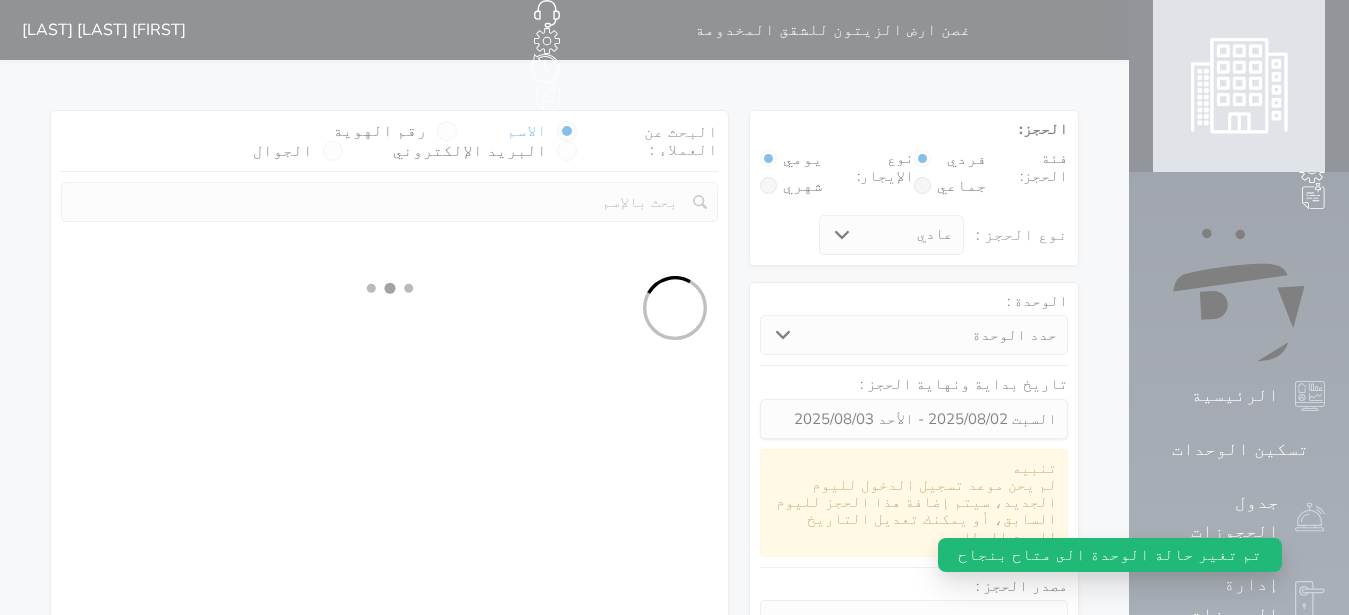 select 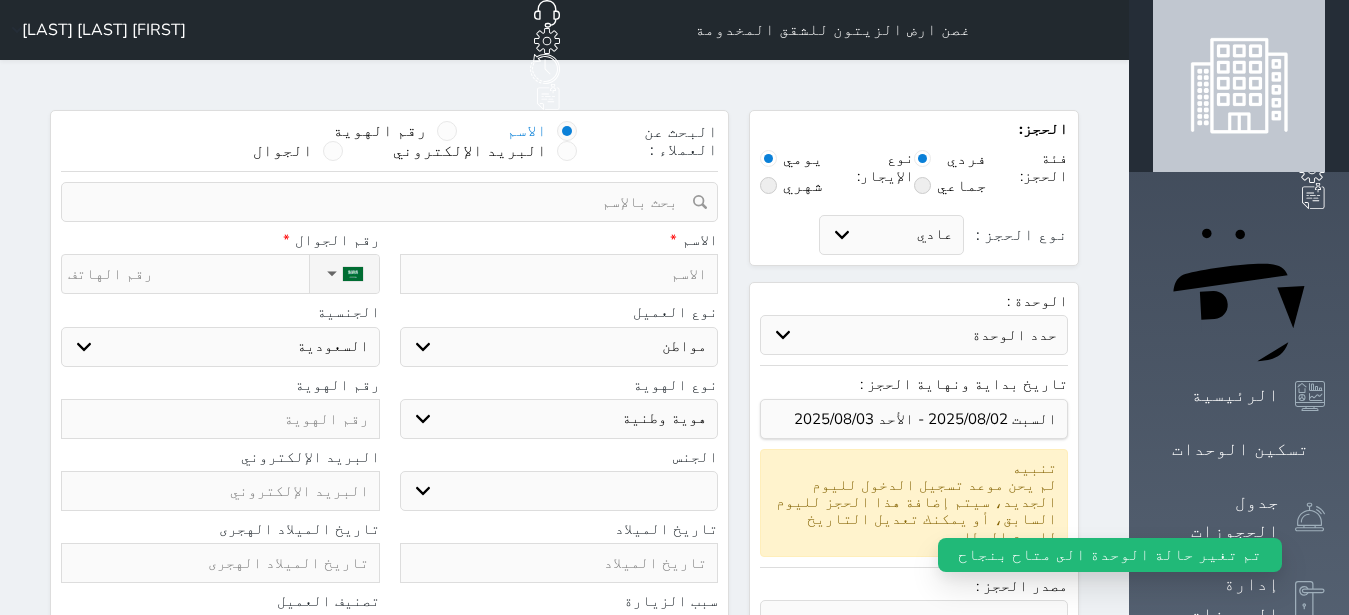 select 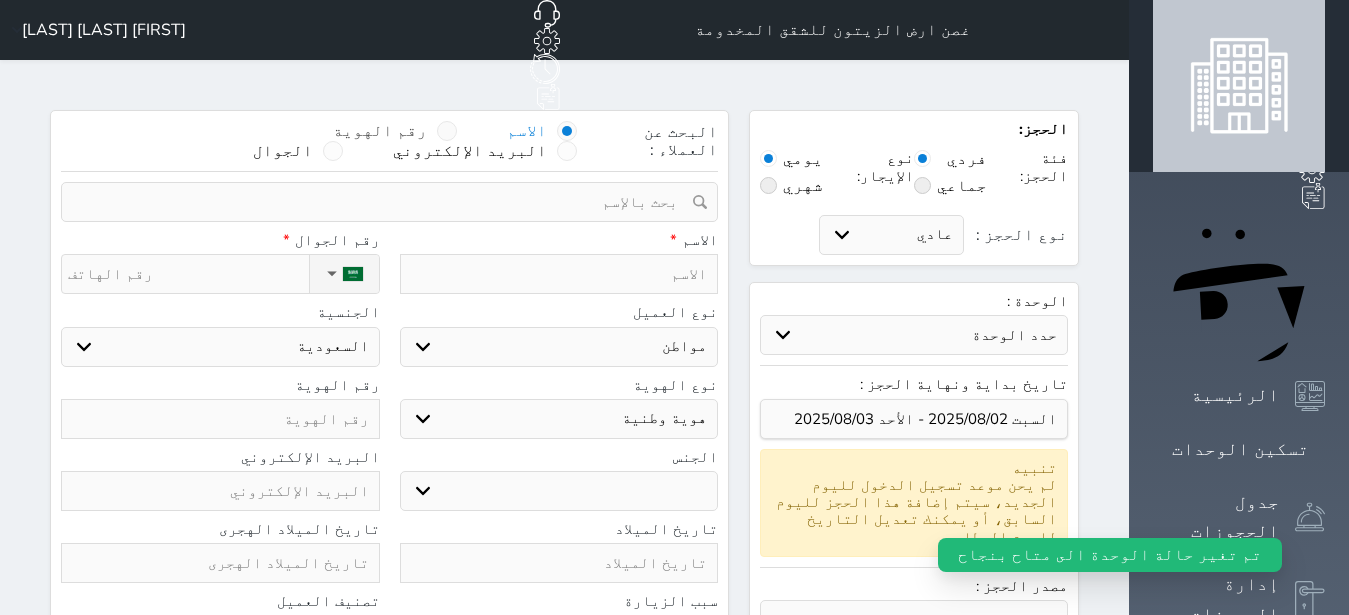 click at bounding box center (447, 131) 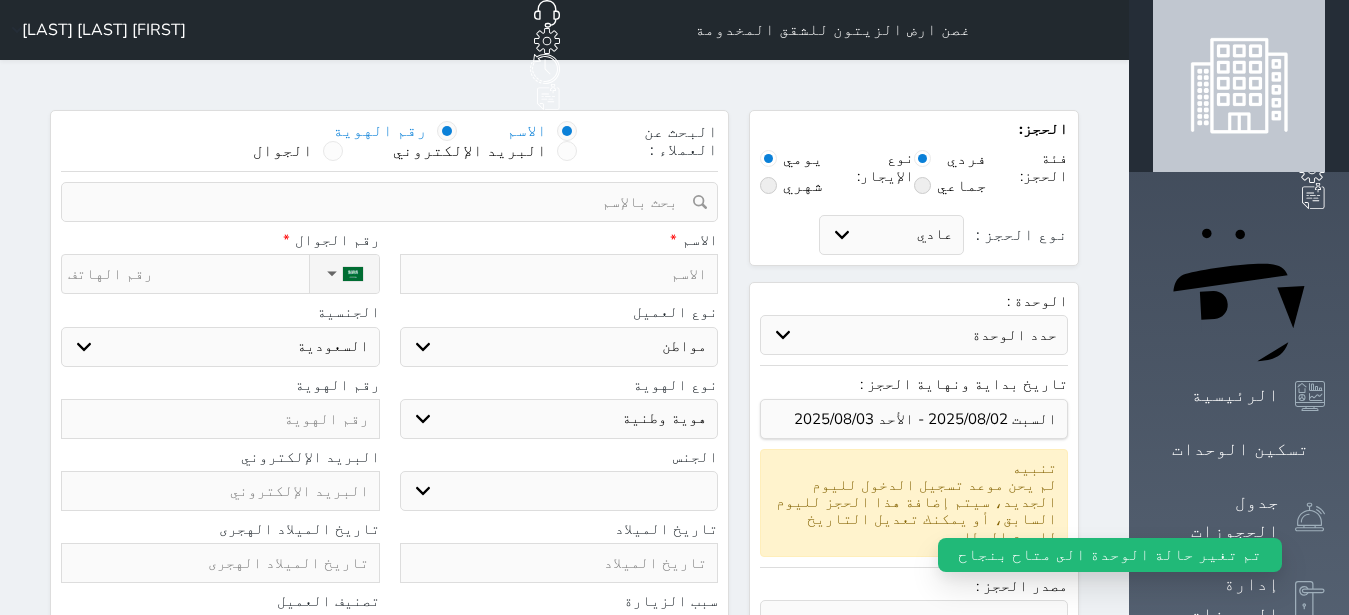 select 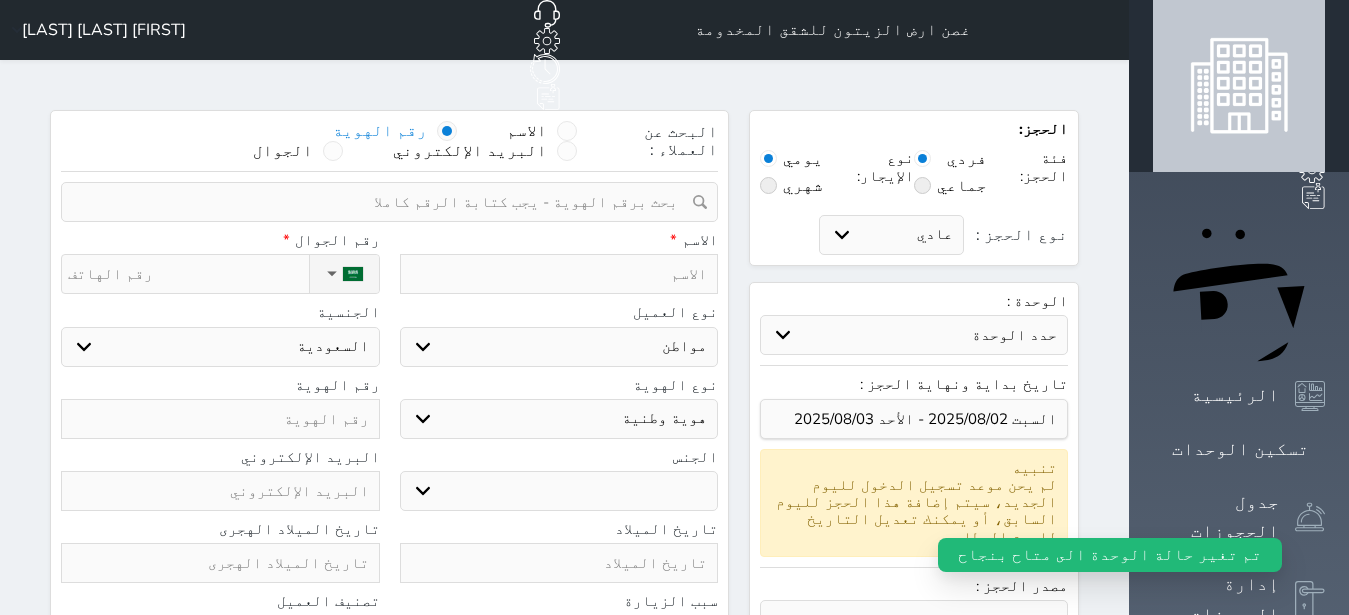 click at bounding box center [382, 202] 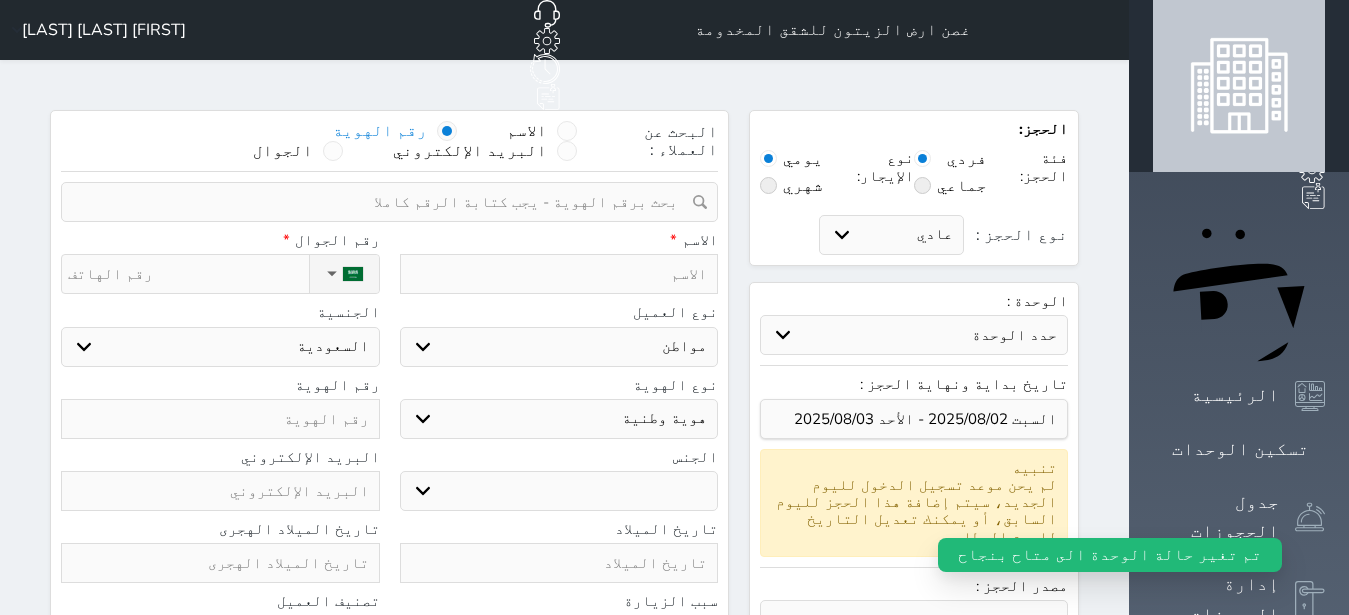 select 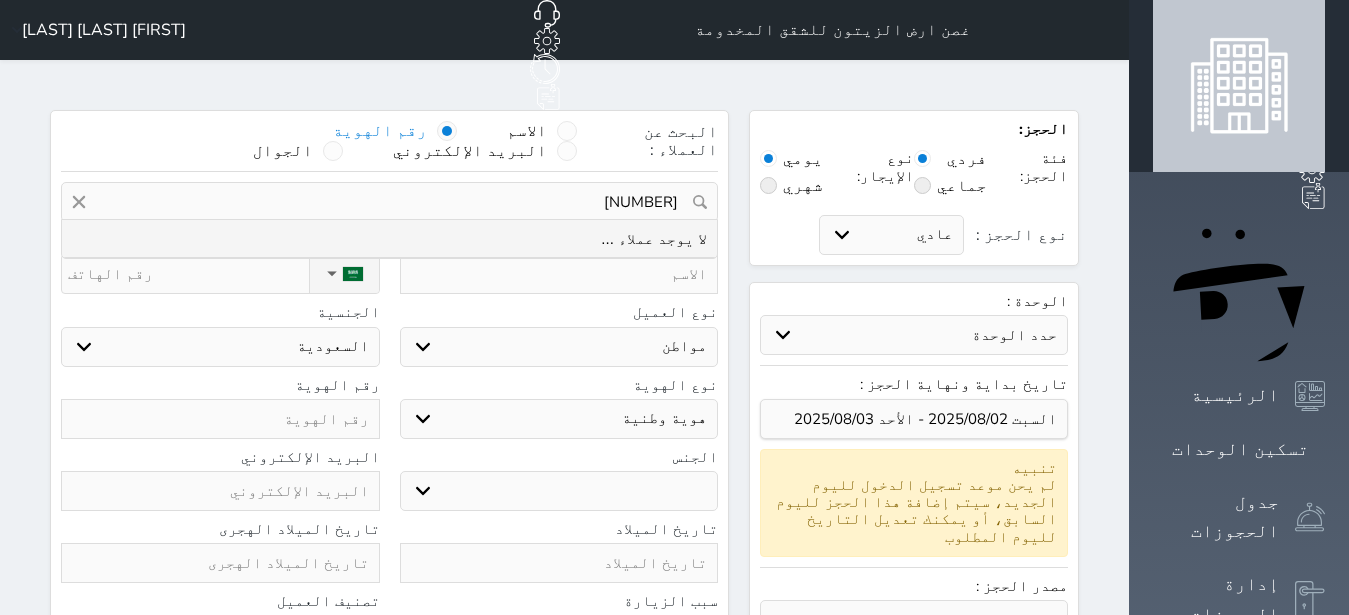 click on "[NUMBER]" at bounding box center (389, 202) 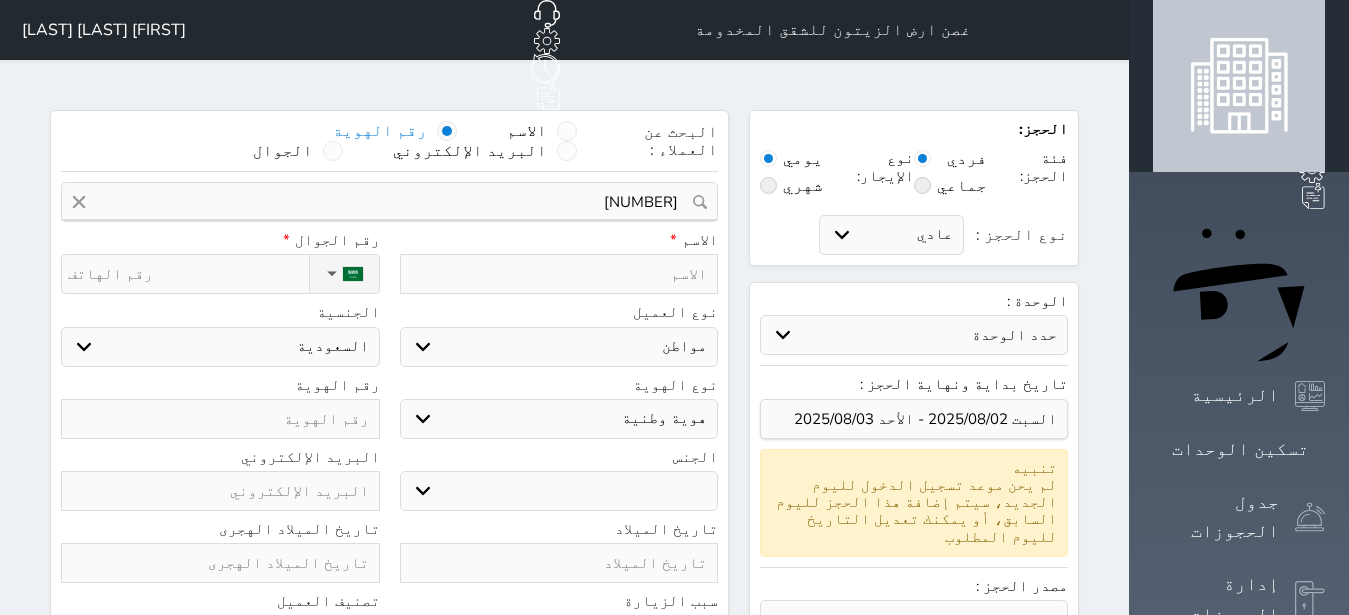 click at bounding box center (220, 419) 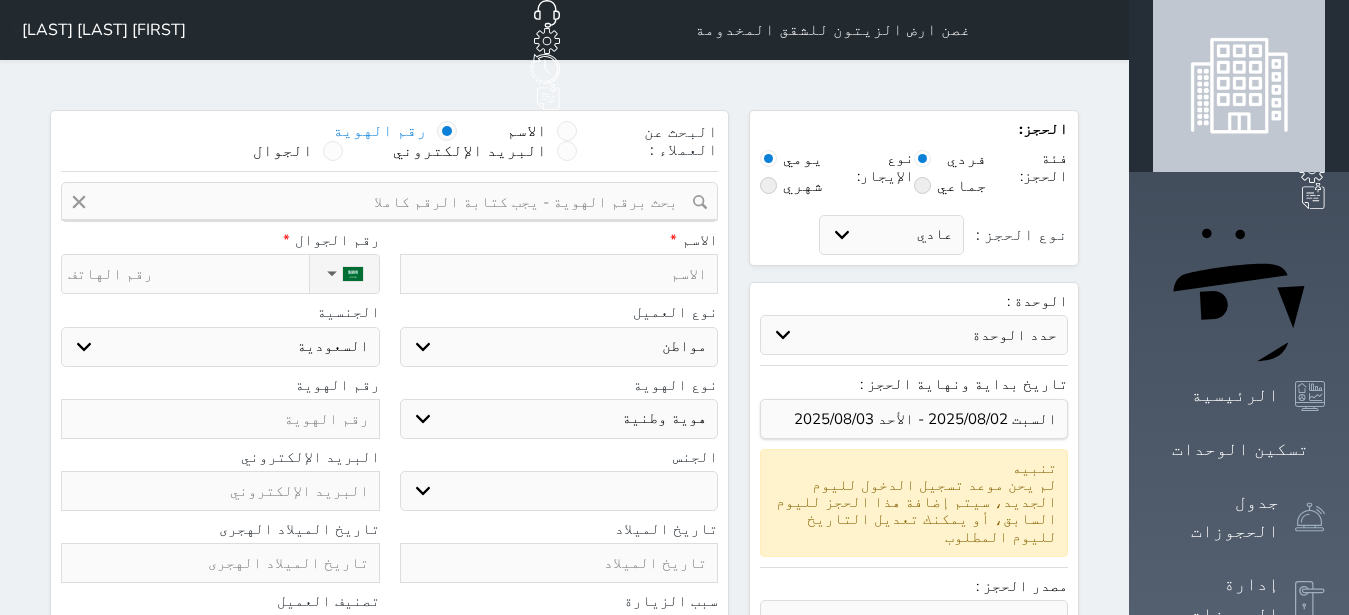 select 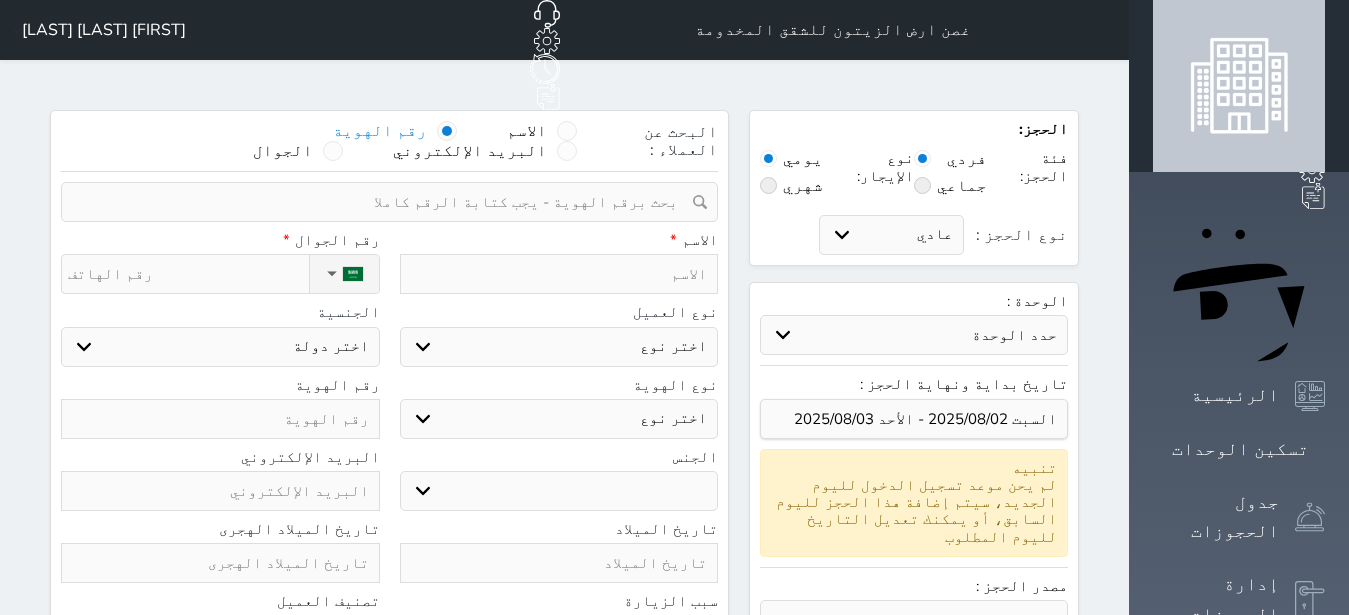 paste on "[NUMBER]" 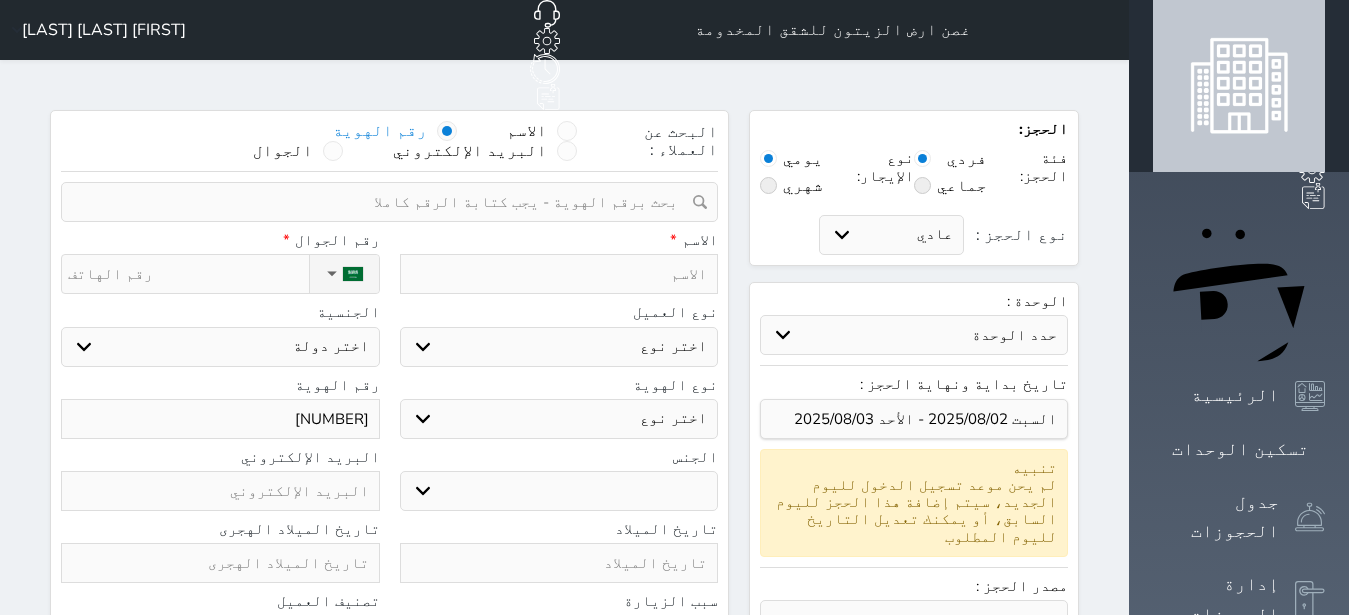 type on "[NUMBER]" 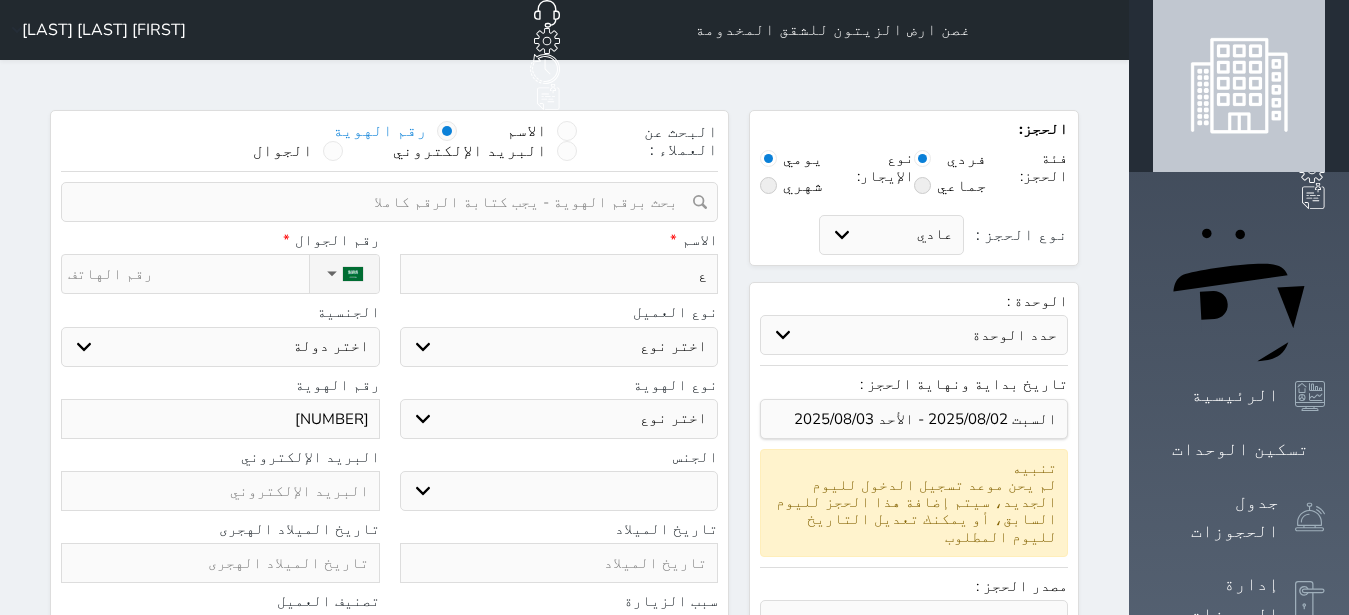 type on "عب" 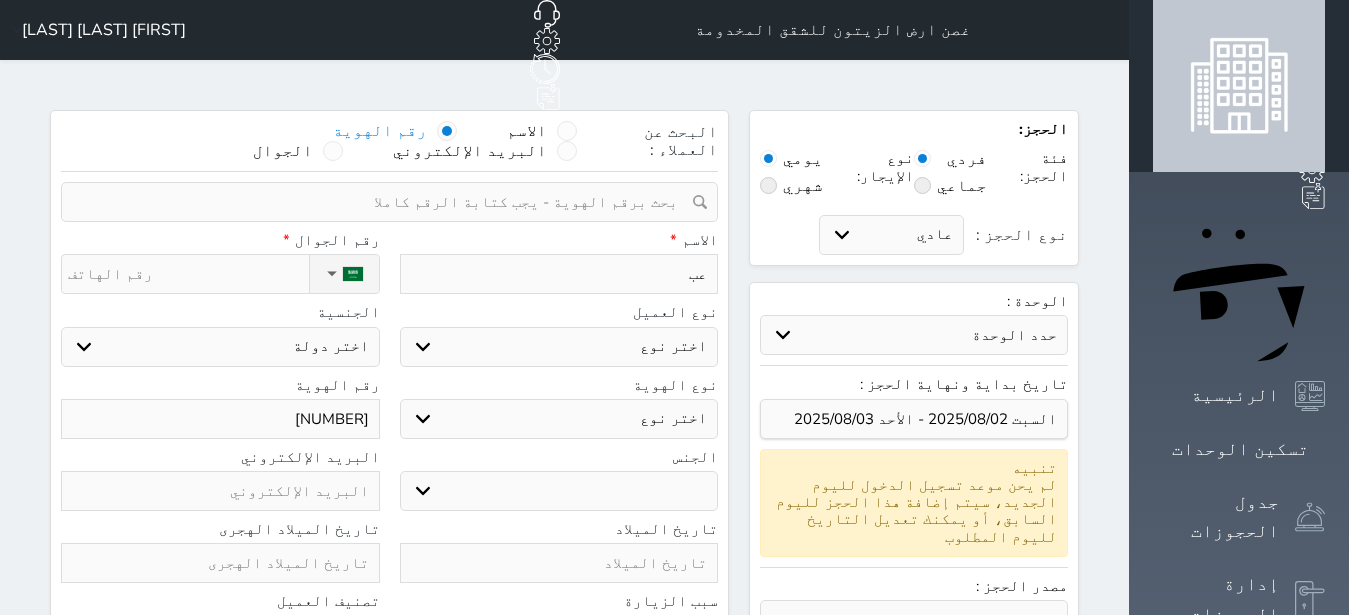 type on "عبد" 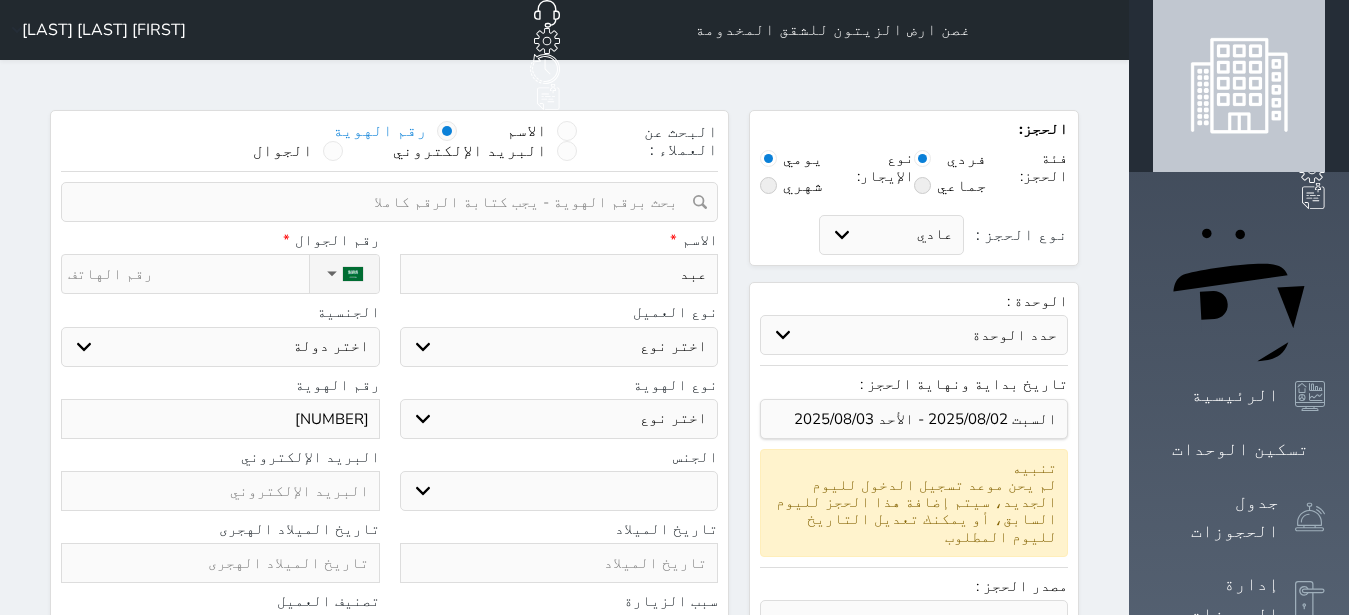 type on "عبدا" 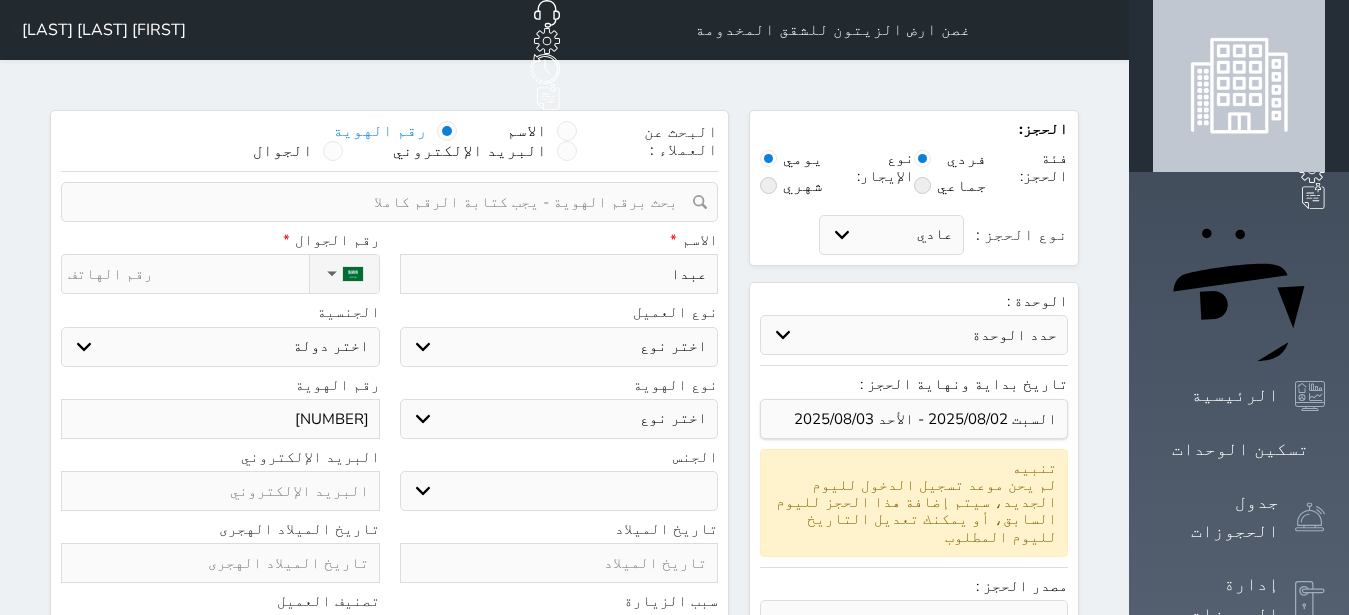 type on "عبدال" 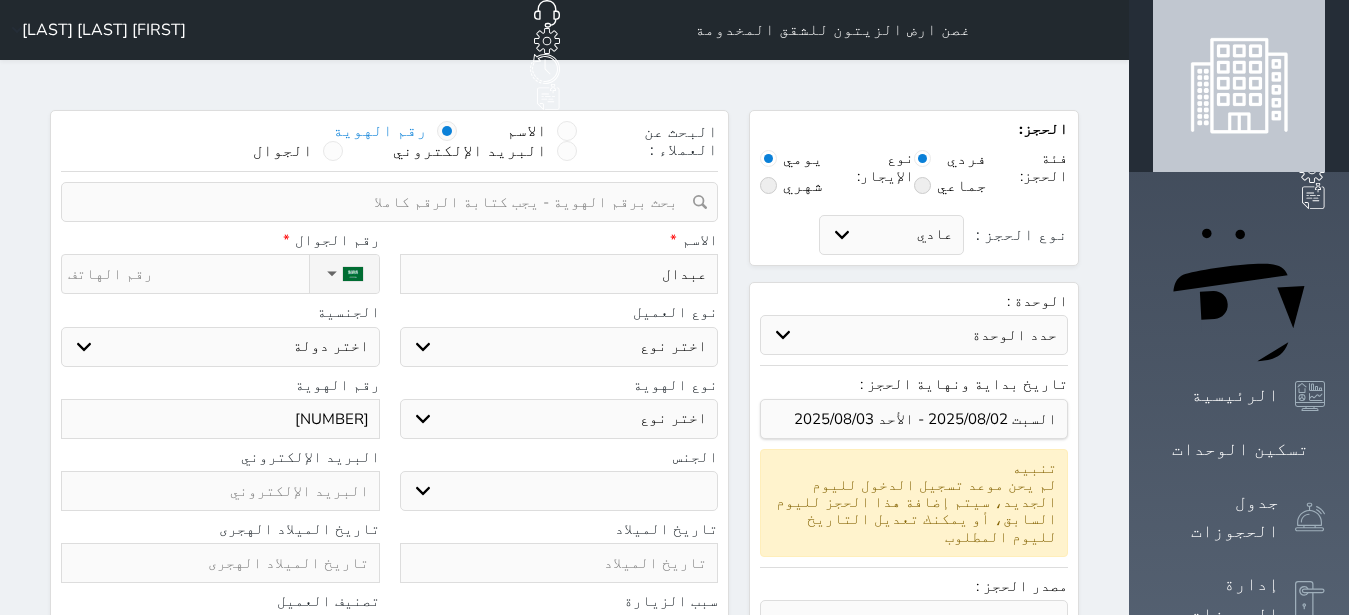 type on "عبدالم" 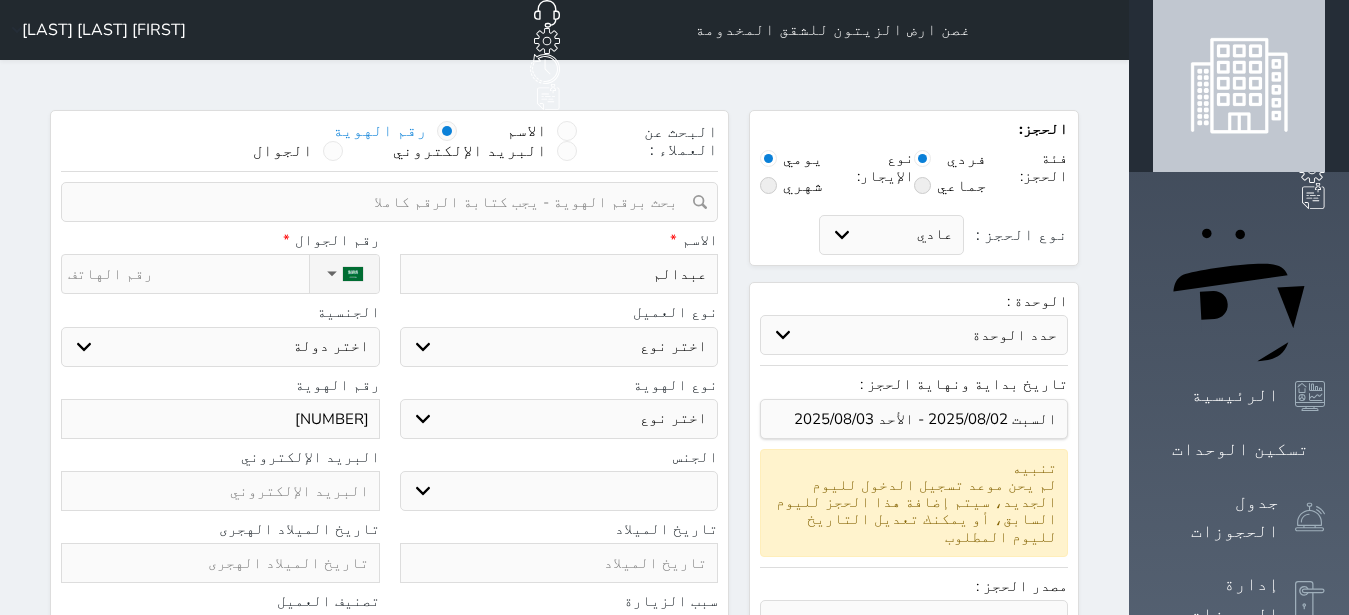 type on "[FIRST] [LAST]" 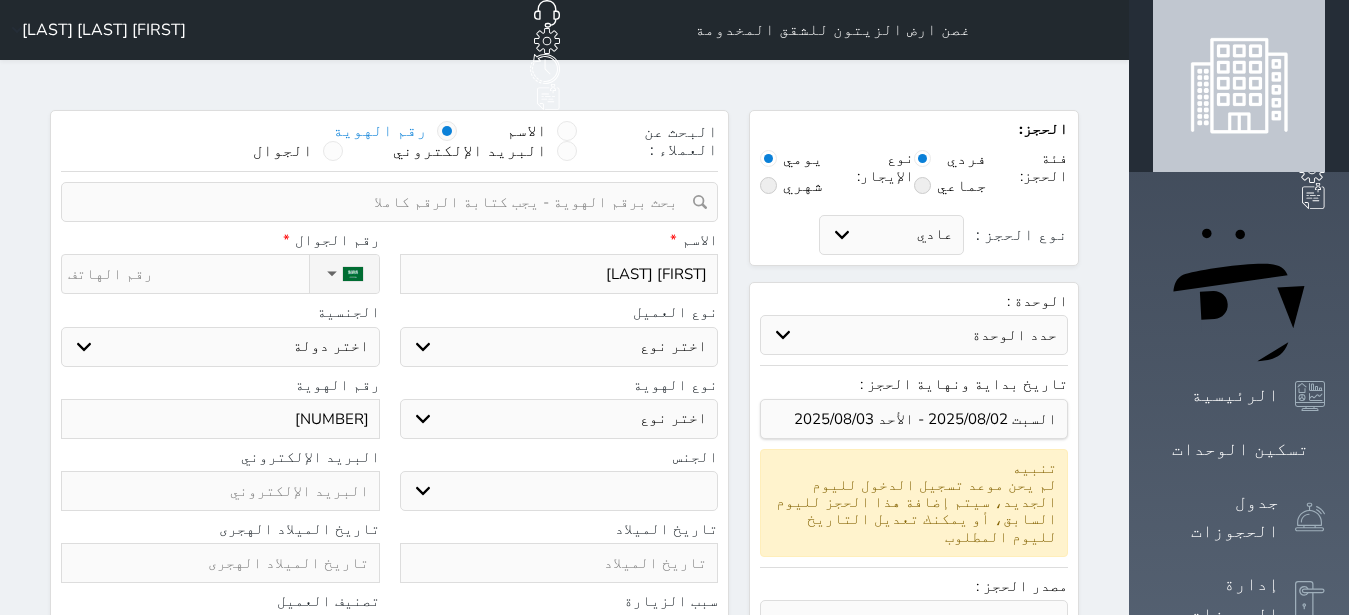 type on "[FIRST]" 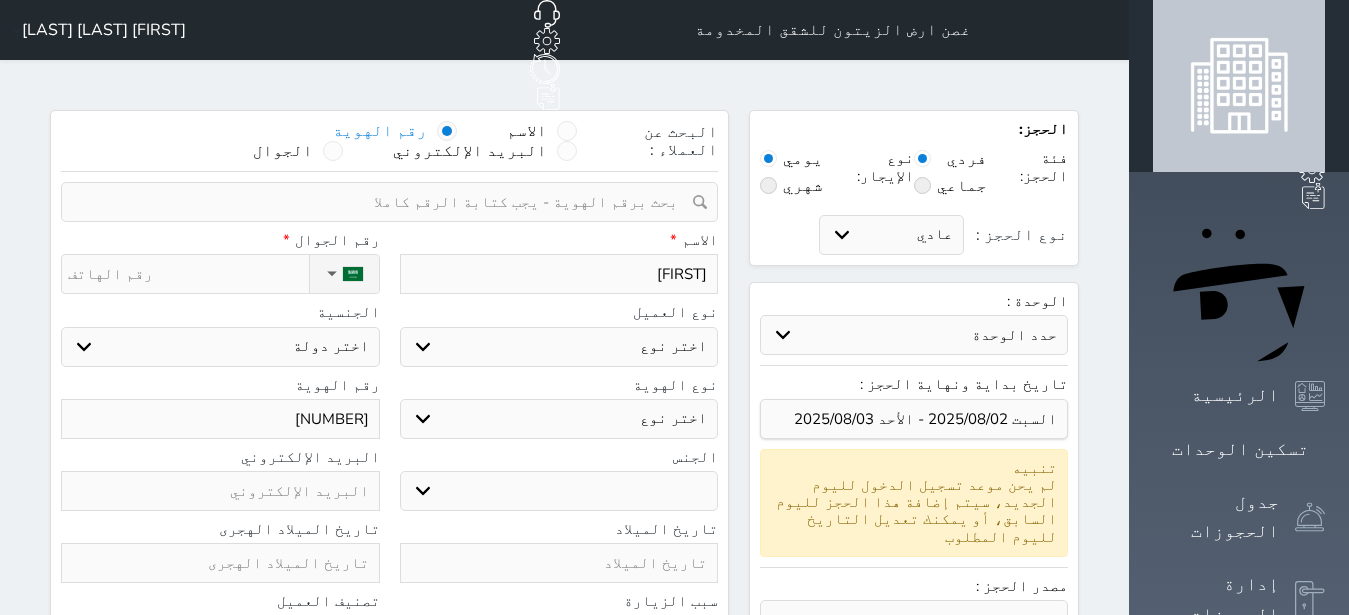 type on "[FIRST]" 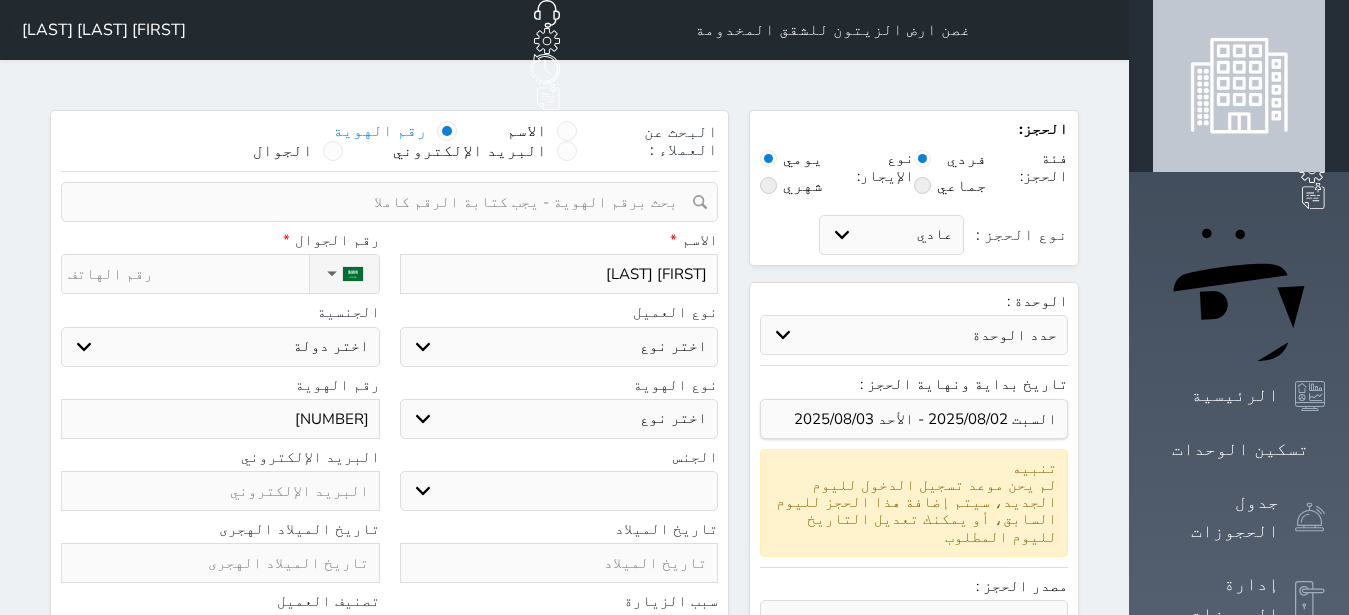 type on "[FIRST] [LAST]" 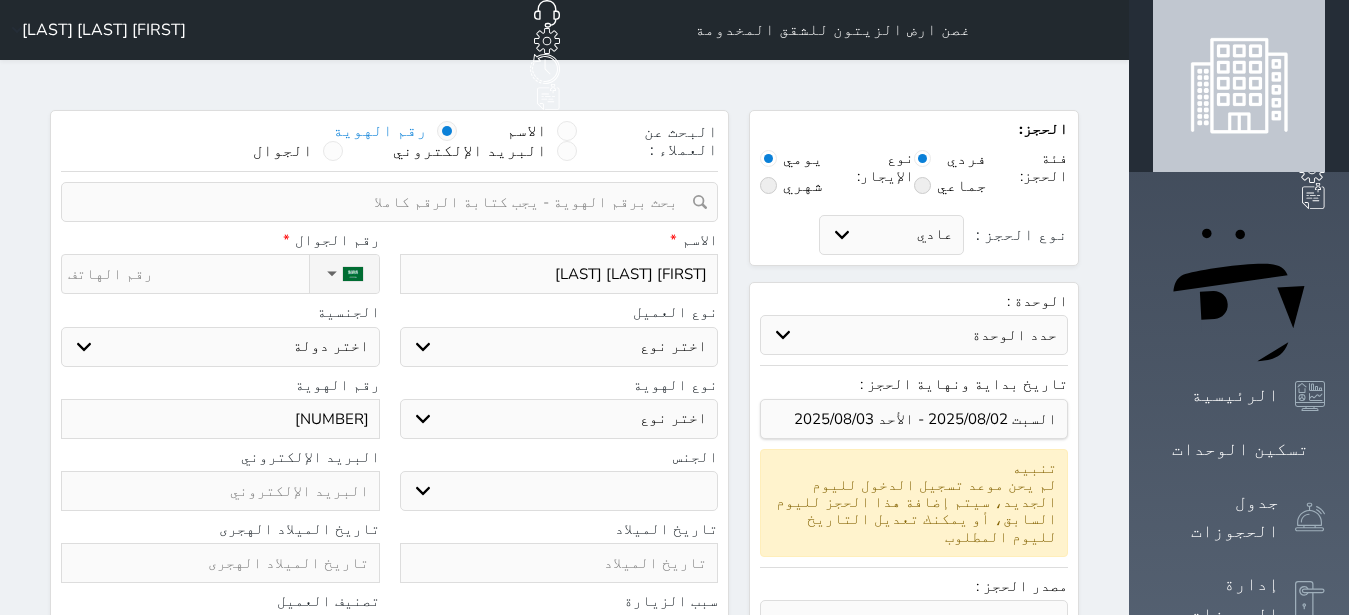 type on "[FIRST] [LAST] [LAST]" 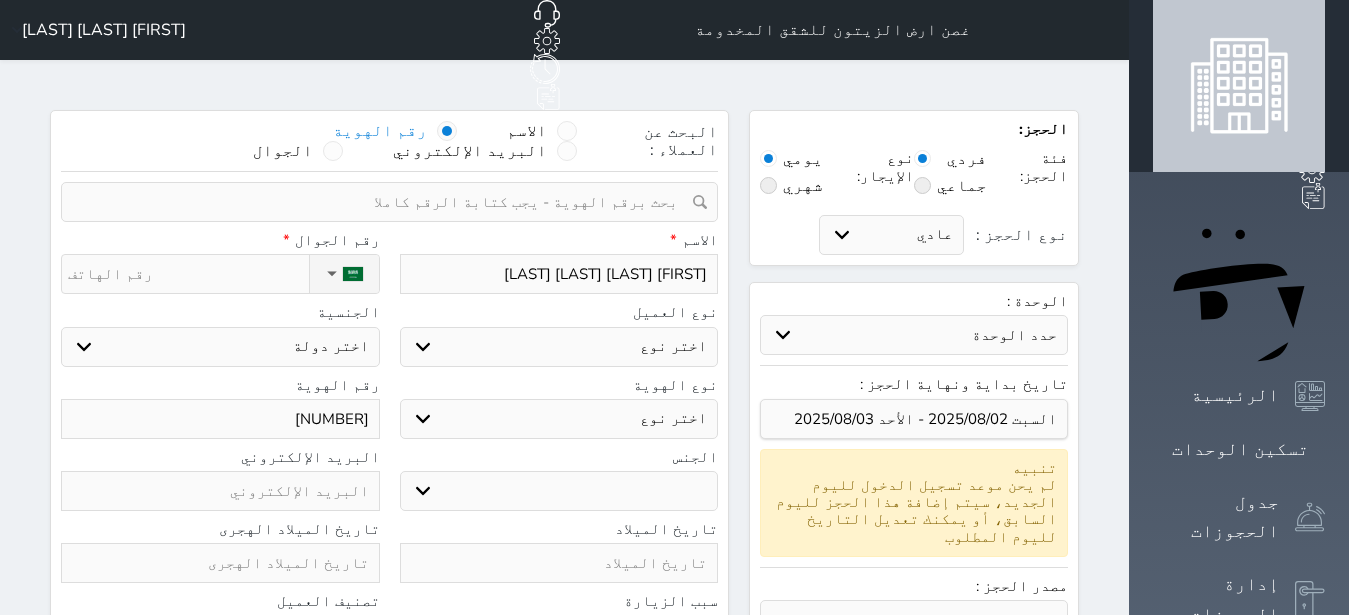 type on "[FIRST] [LAST] [LAST] [LAST]" 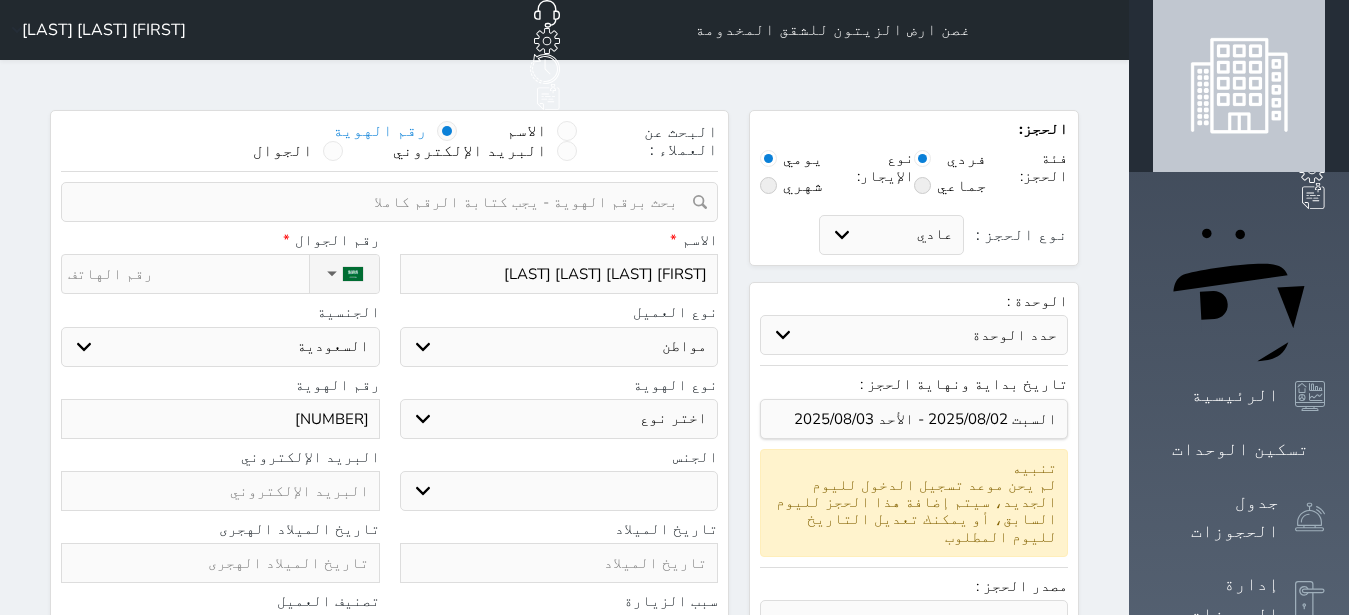 click on "اختر نوع   هوية وطنية هوية عائلية جواز السفر" at bounding box center [559, 419] 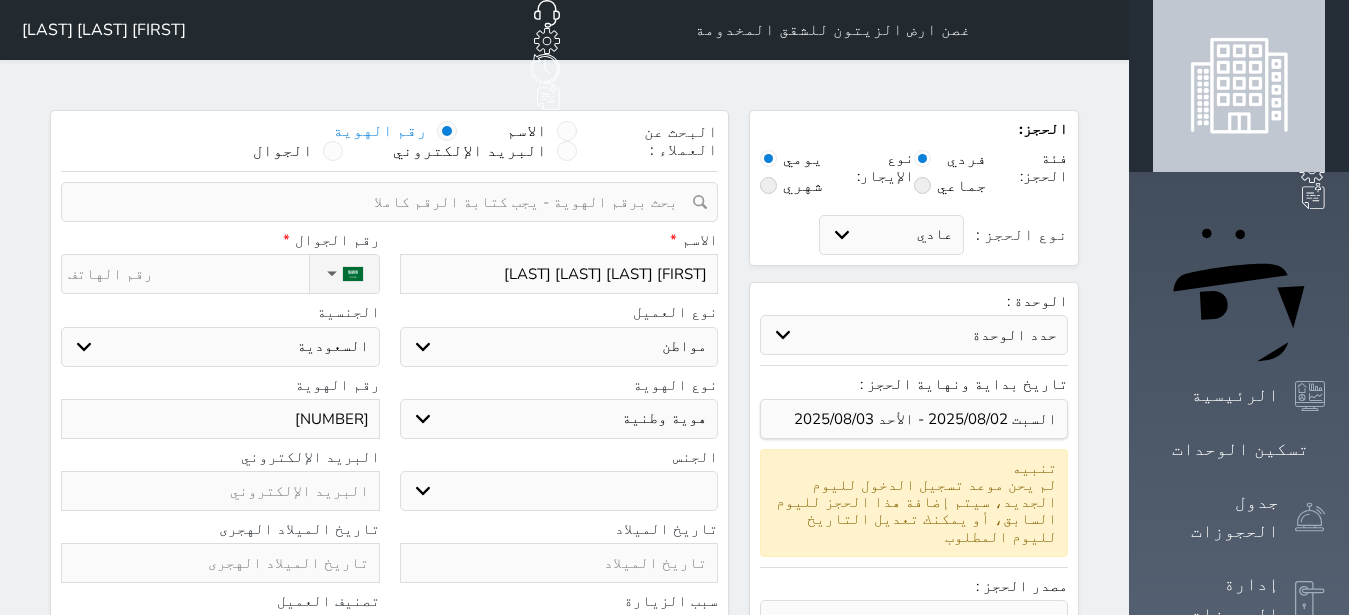 click on "هوية وطنية" at bounding box center [0, 0] 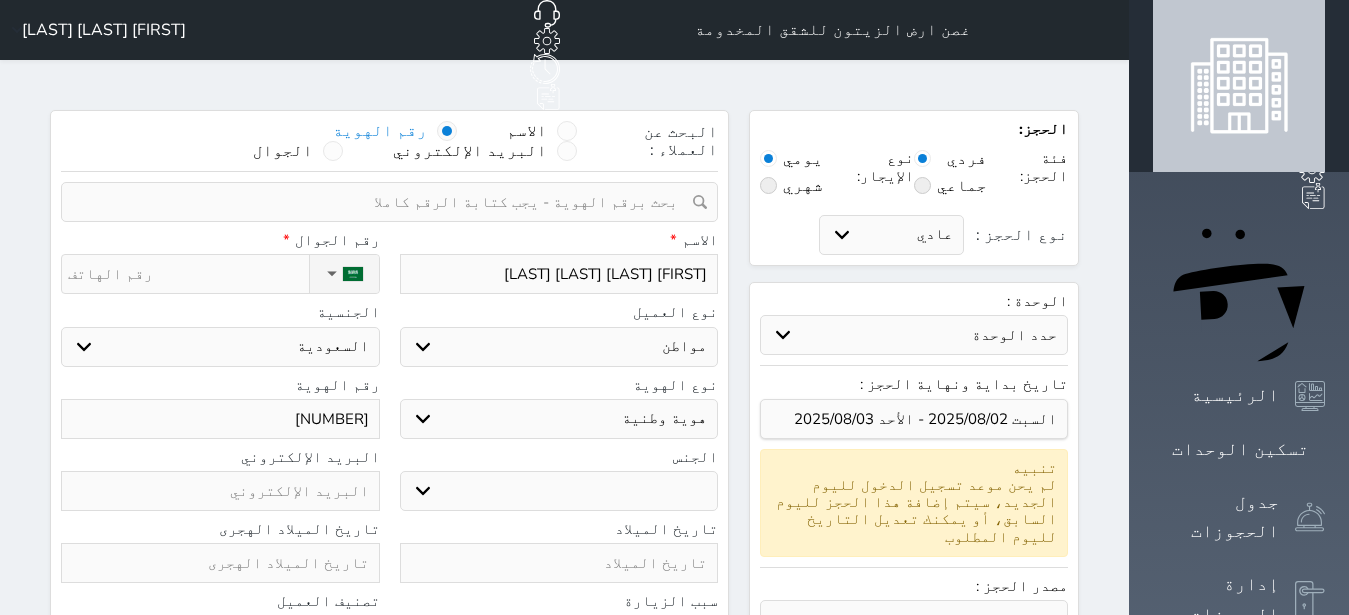 click on "ذكر   انثى" at bounding box center (559, 491) 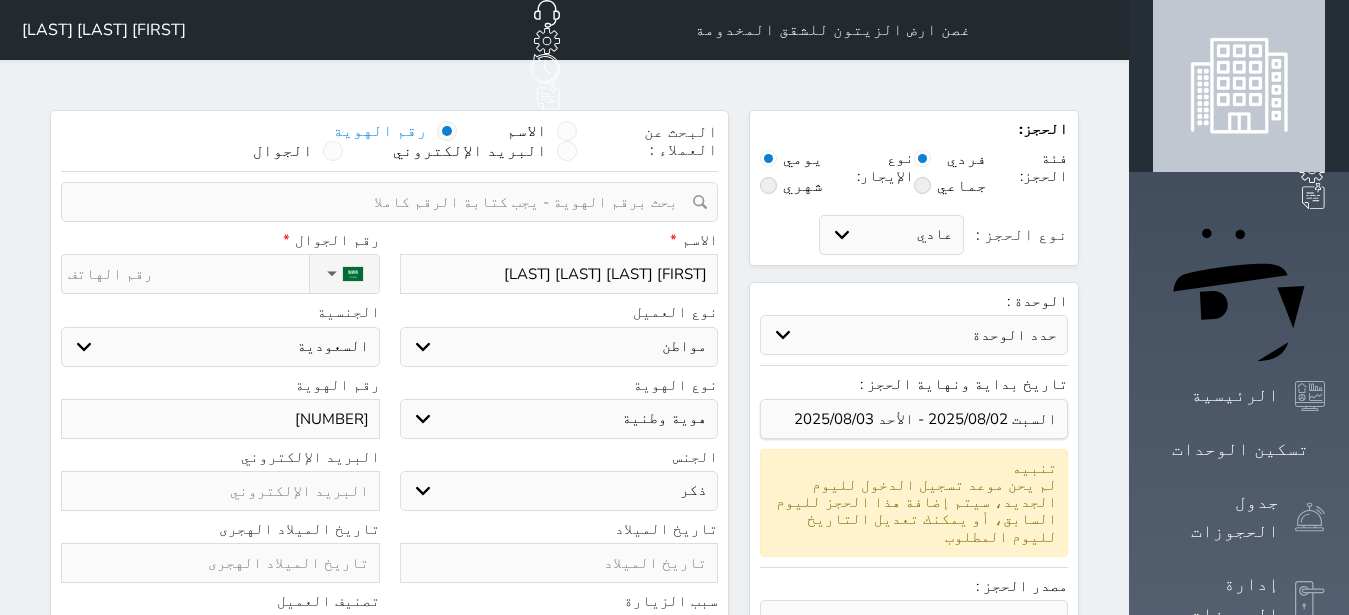 click at bounding box center (559, 563) 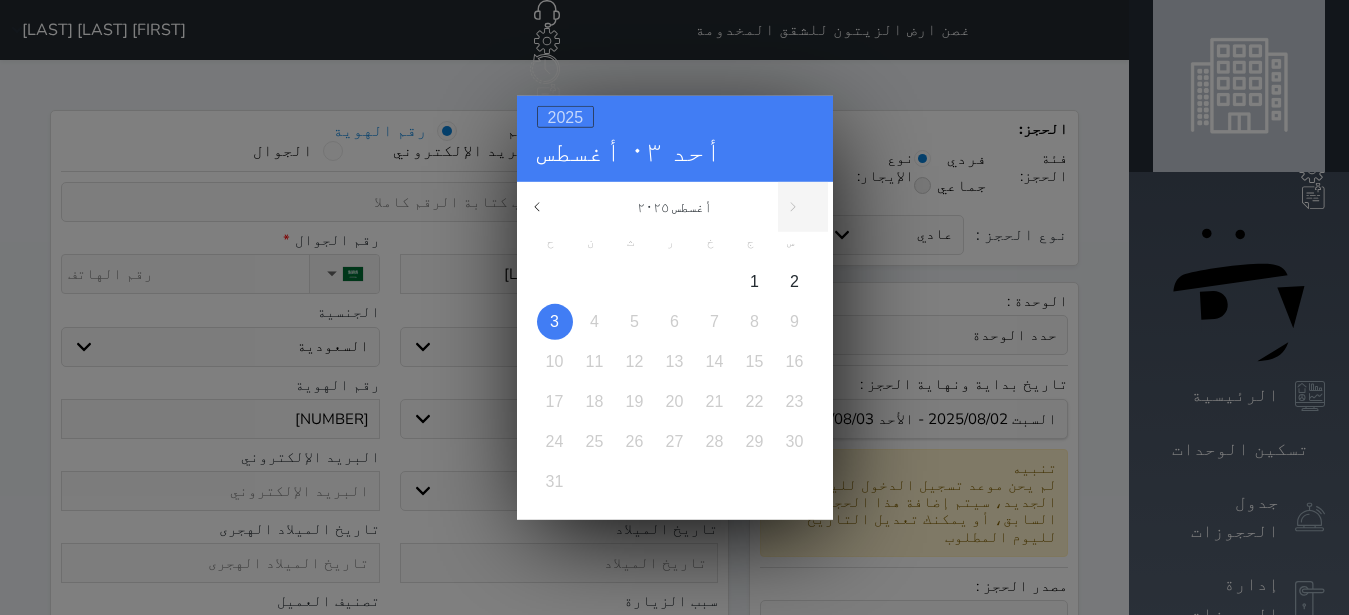 click on "2025" at bounding box center [566, 116] 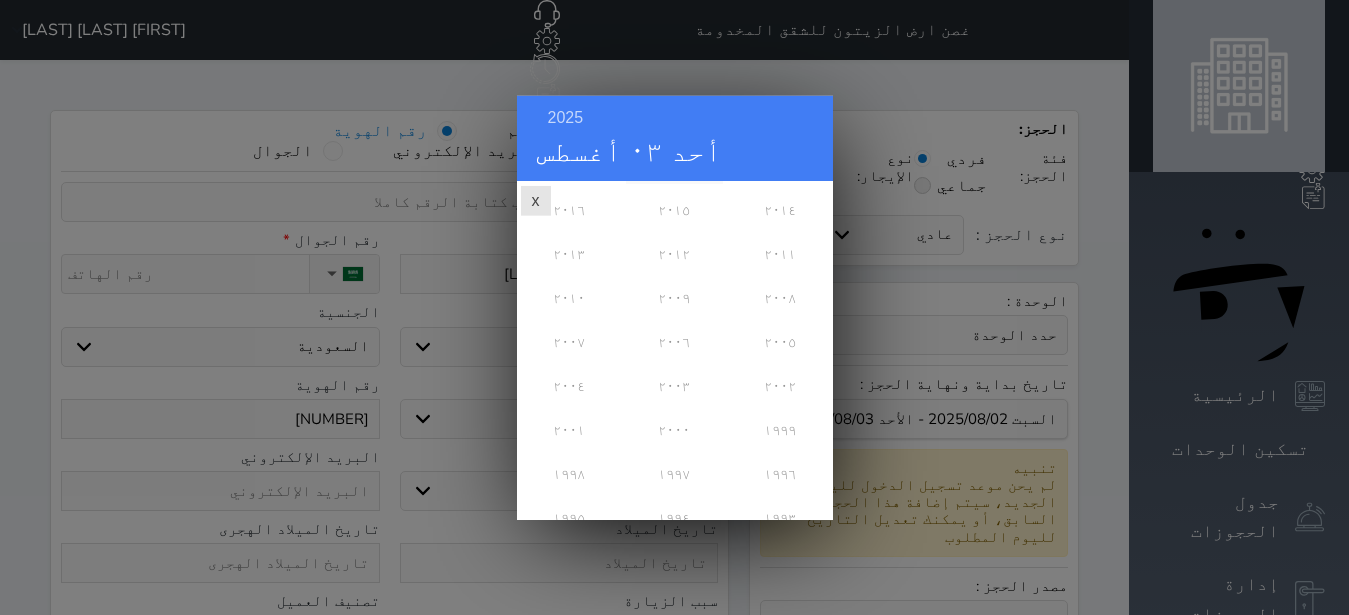 scroll, scrollTop: 318, scrollLeft: 0, axis: vertical 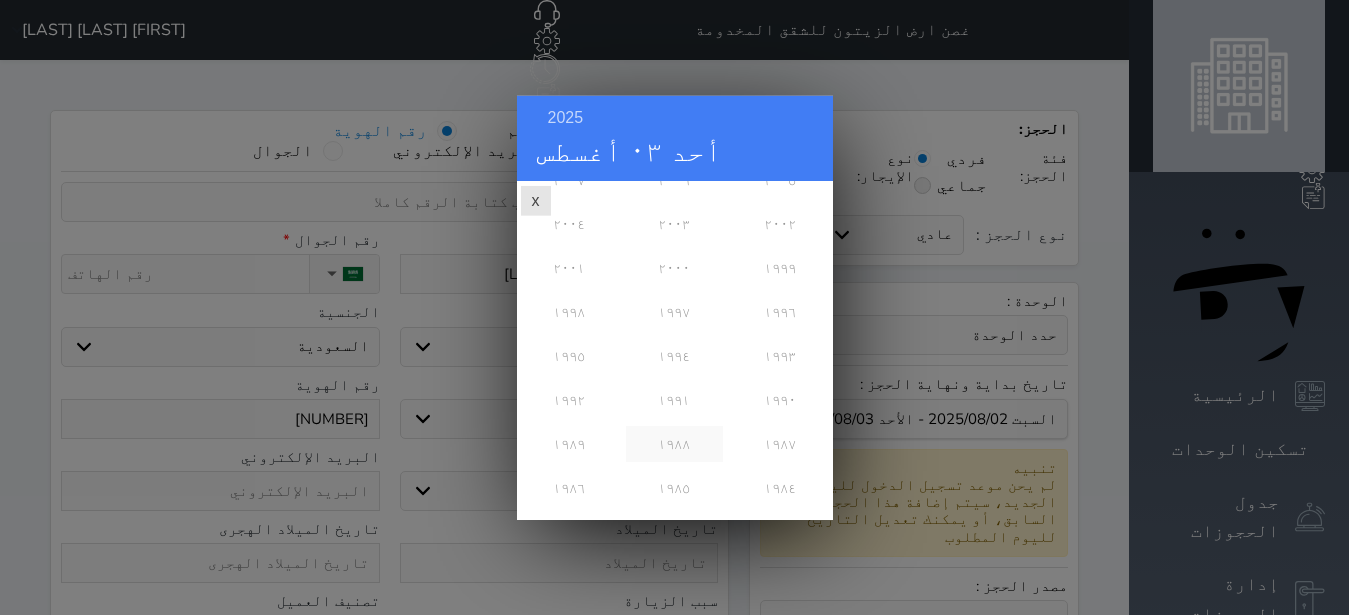 click on "١٩٨٨" at bounding box center [674, 443] 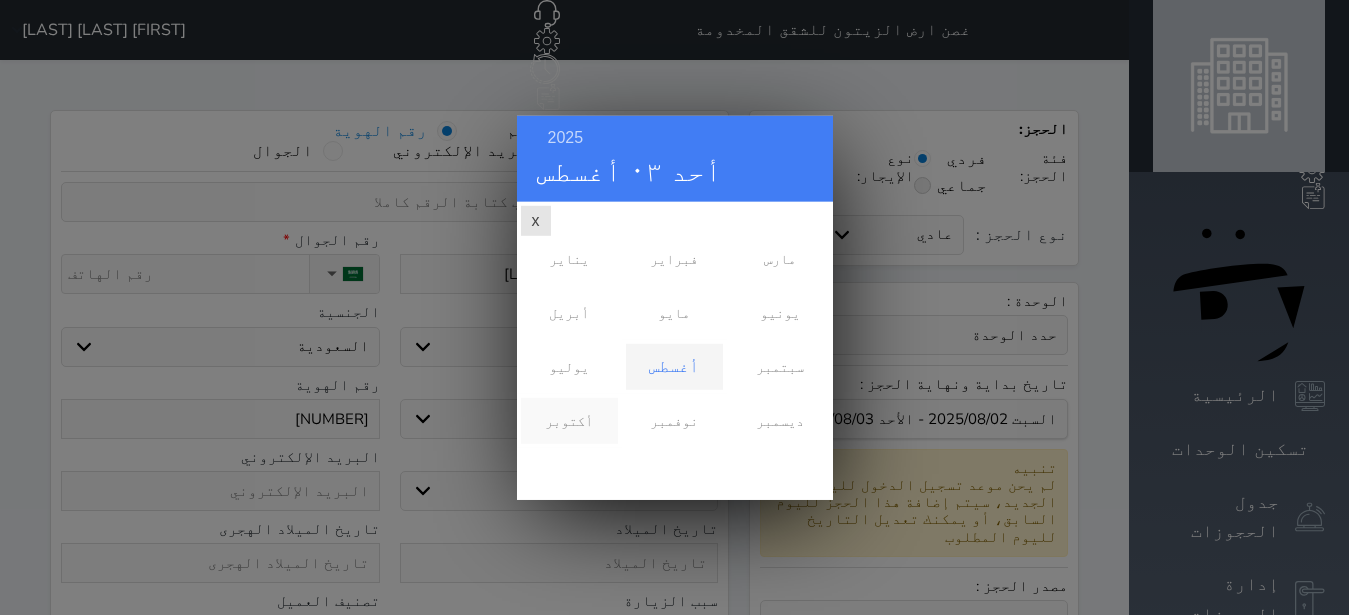 click on "أكتوبر" at bounding box center [569, 420] 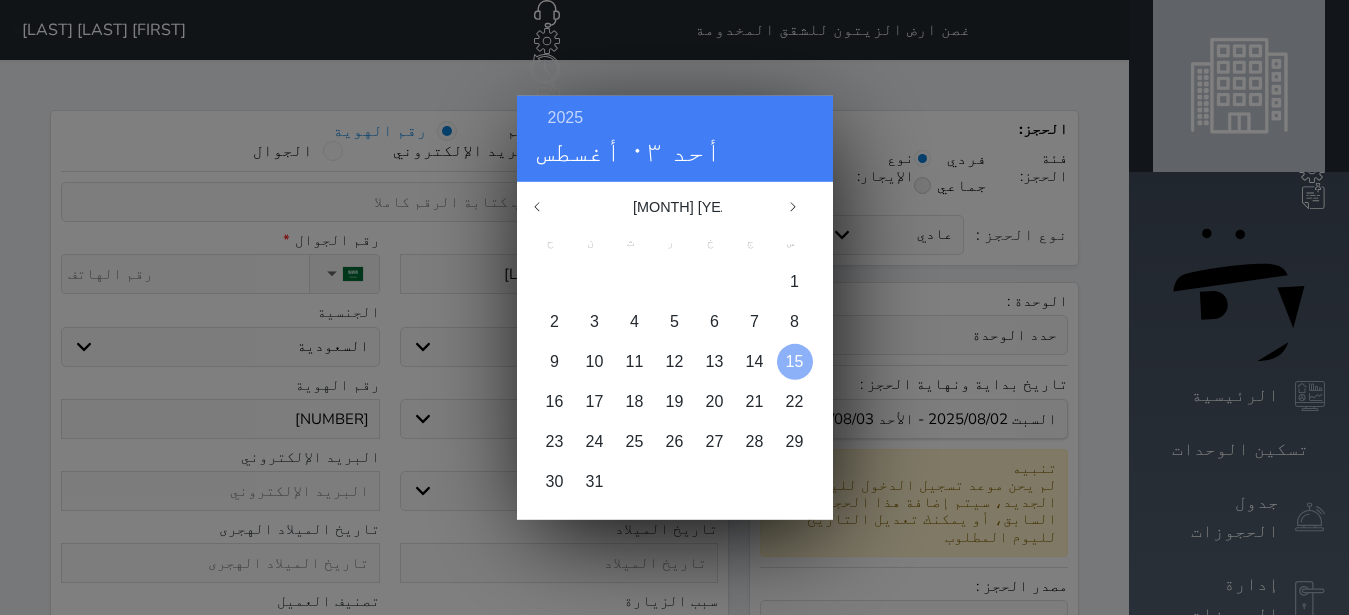 click on "15" at bounding box center [795, 360] 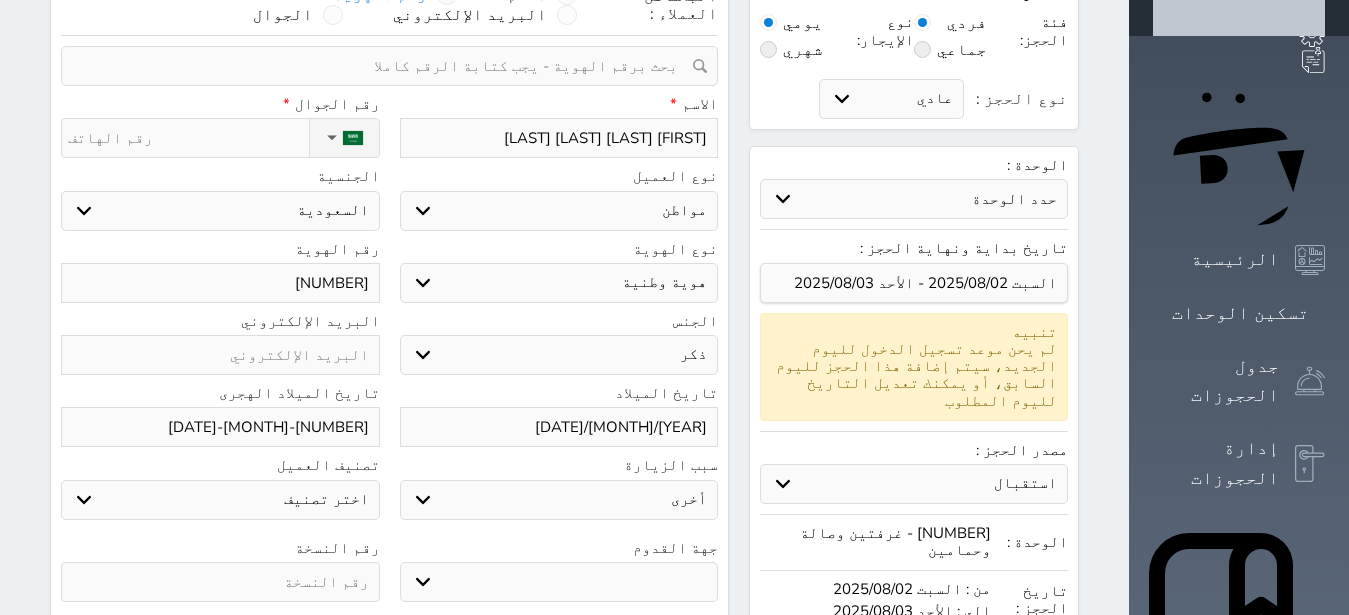 scroll, scrollTop: 252, scrollLeft: 0, axis: vertical 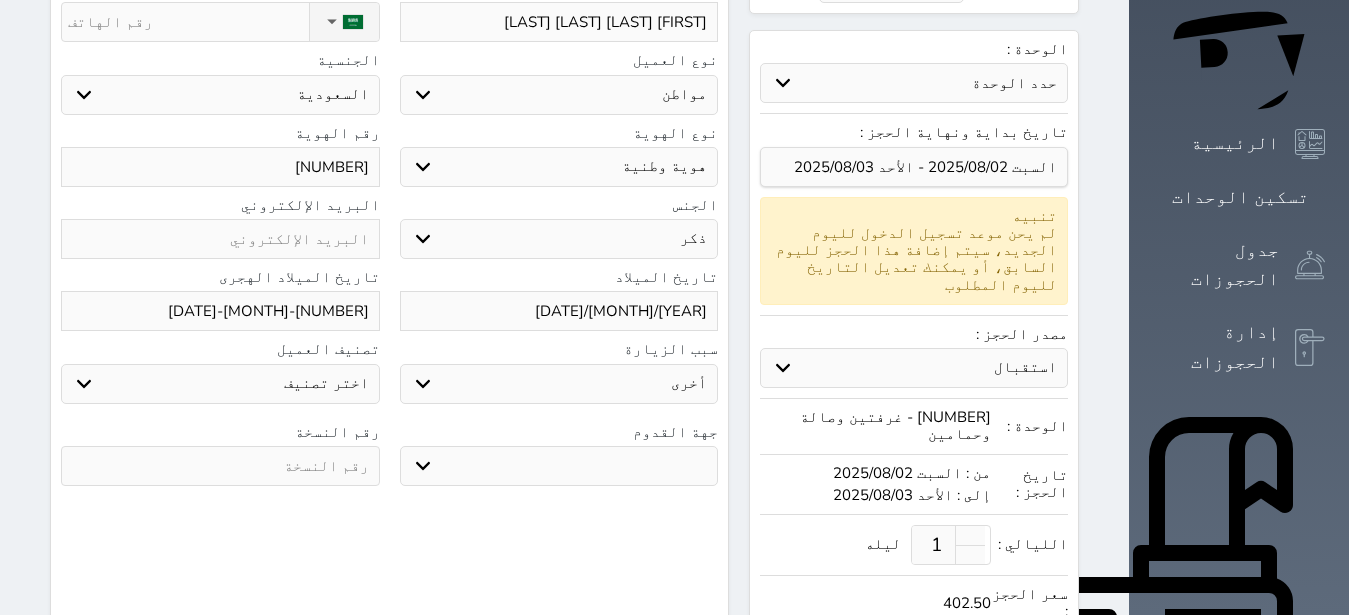 click on "جهة القدوم   جو بحر ارض   رقم النسخة" at bounding box center (389, 460) 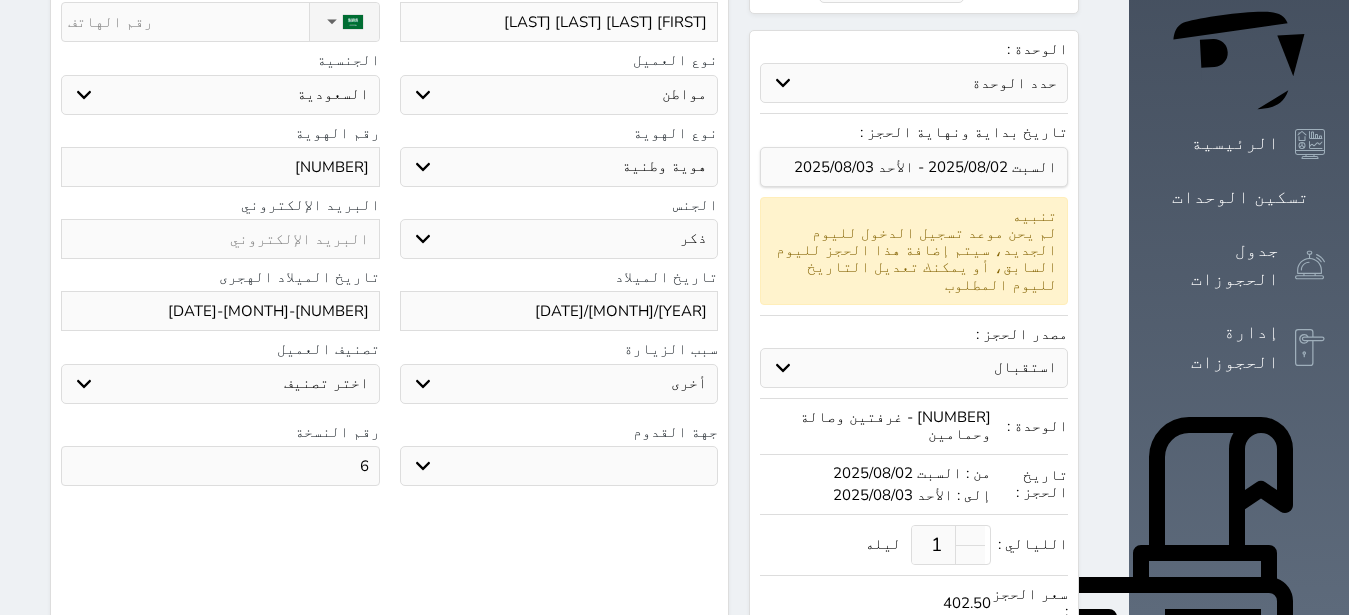 click on "البحث عن العملاء :        الاسم       رقم الهوية       البريد الإلكتروني       الجوال           تغيير العميل                      ملاحظات                           سجل حجوزات العميل [FIRST] [LAST] [LAST] [LAST]                    إجمالى رصيد العميل : 0 ريال     رقم الحجز   الوحدة   من   إلى   نوع الحجز   الرصيد   الاجرائات         النتائج  : من (  ) - إلى  (  )   العدد  :              سجل الكمبيالات الغير محصلة على العميل [FIRST] [LAST] [LAST] [LAST]                  رقم الحجز   المبلغ الكلى    المبلغ المحصل    المبلغ المتبقى    تاريخ الإستحقاق         النتائج  : من (  ) - إلى  (  )   العدد  :      الاسم *   [FIRST] [LAST] [LAST] [LAST]   رقم الجوال *" at bounding box center (389, 331) 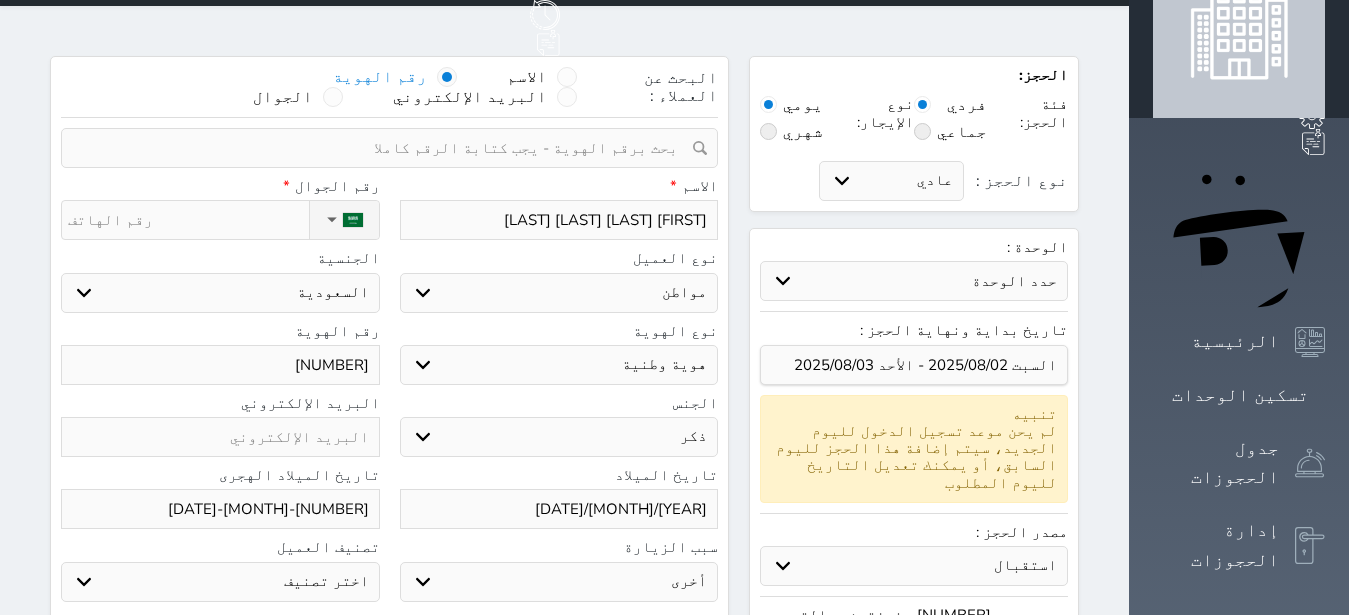 scroll, scrollTop: 0, scrollLeft: 0, axis: both 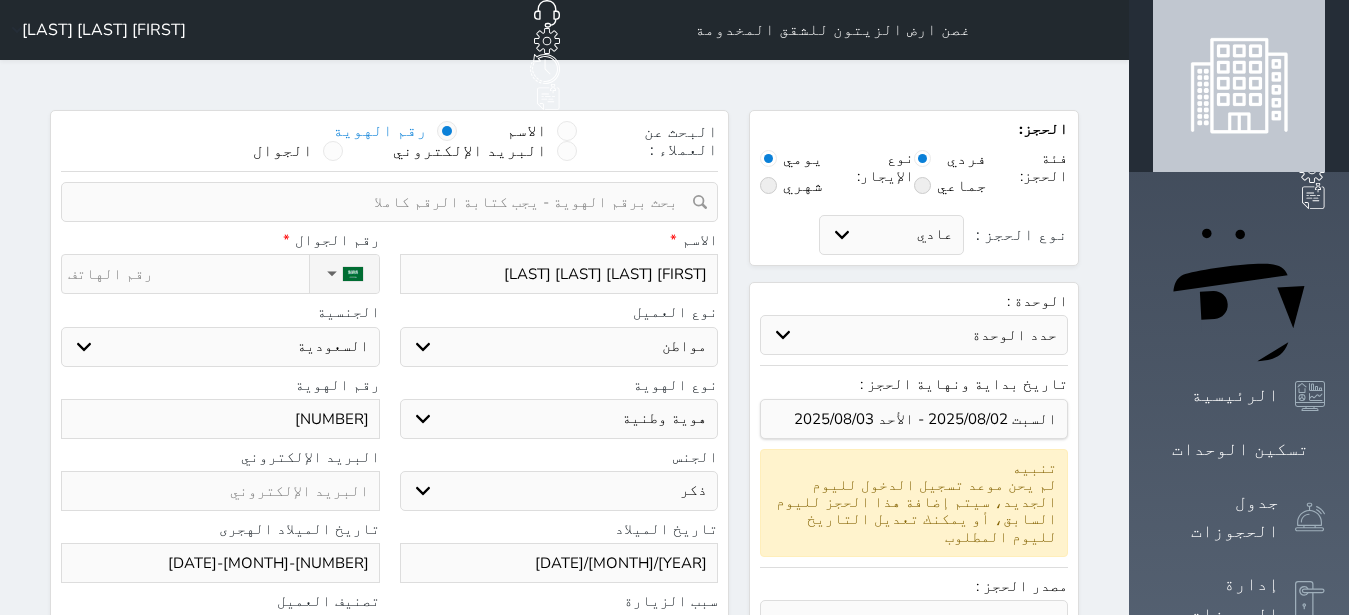 click on "نوع الحجز :" at bounding box center (188, 274) 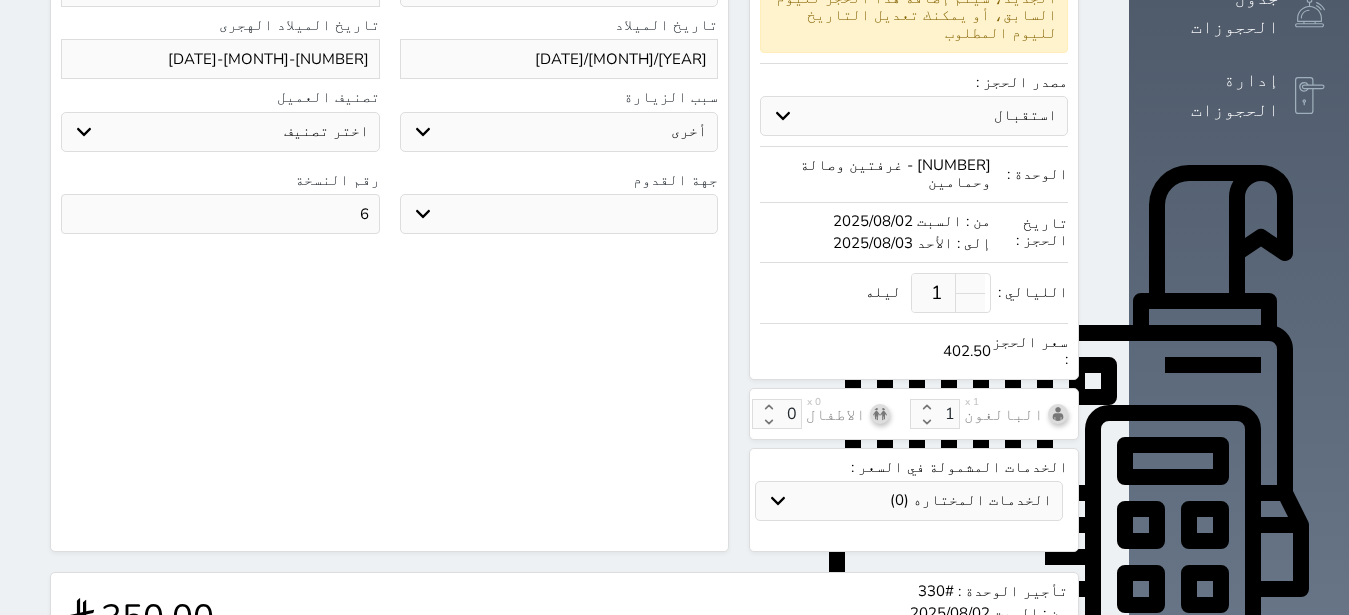scroll, scrollTop: 694, scrollLeft: 0, axis: vertical 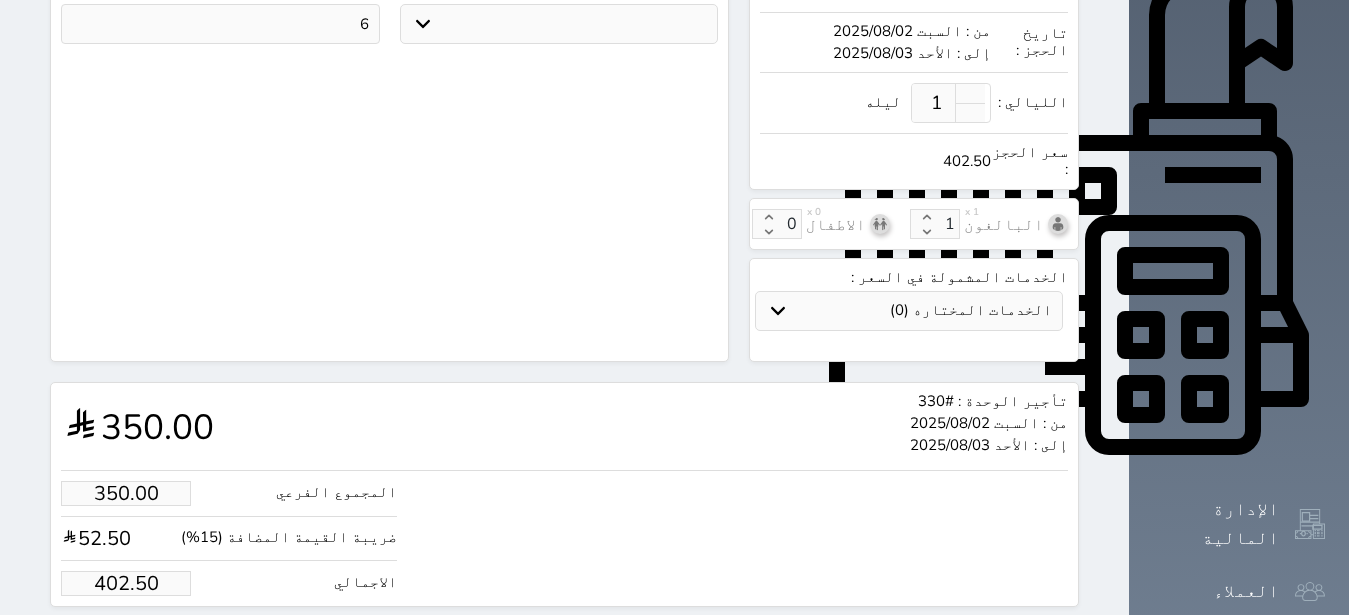 click on "المجموع الفرعي   350.00     ضريبة القيمة المضافة (15%)    52.50      الاجمالي   402.50" at bounding box center [229, 538] 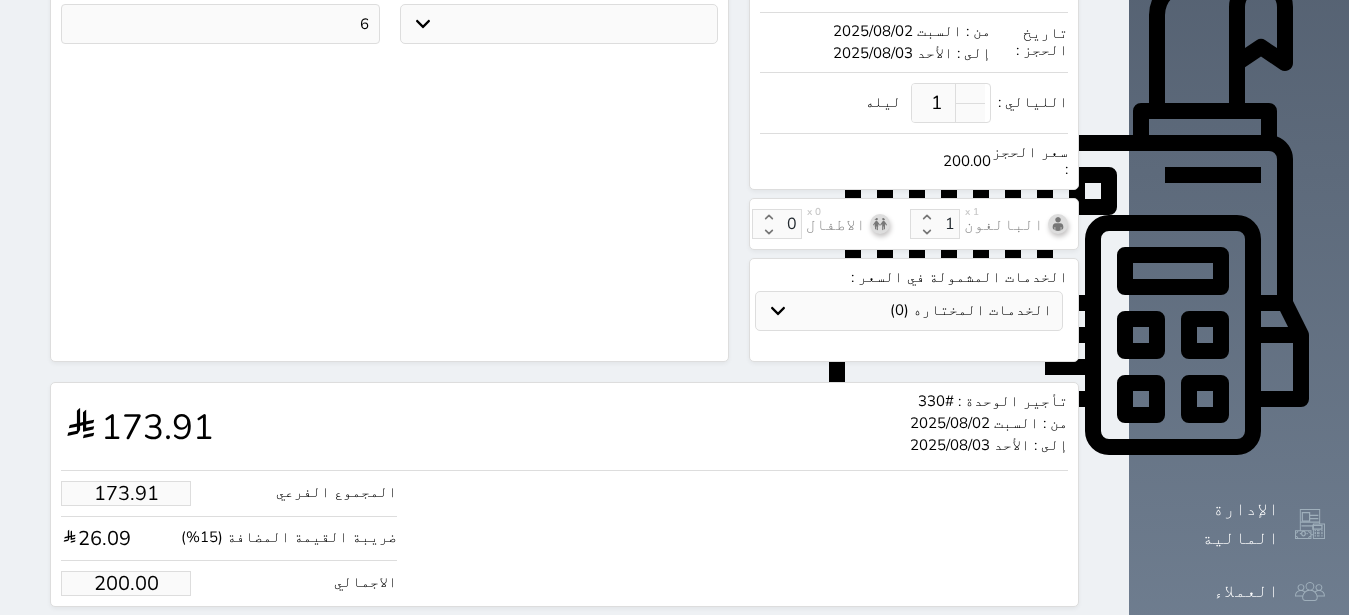 click on "المجموع الفرعي   173.91     ضريبة القيمة المضافة (15%)    26.09      الاجمالي   200.00" at bounding box center (564, 533) 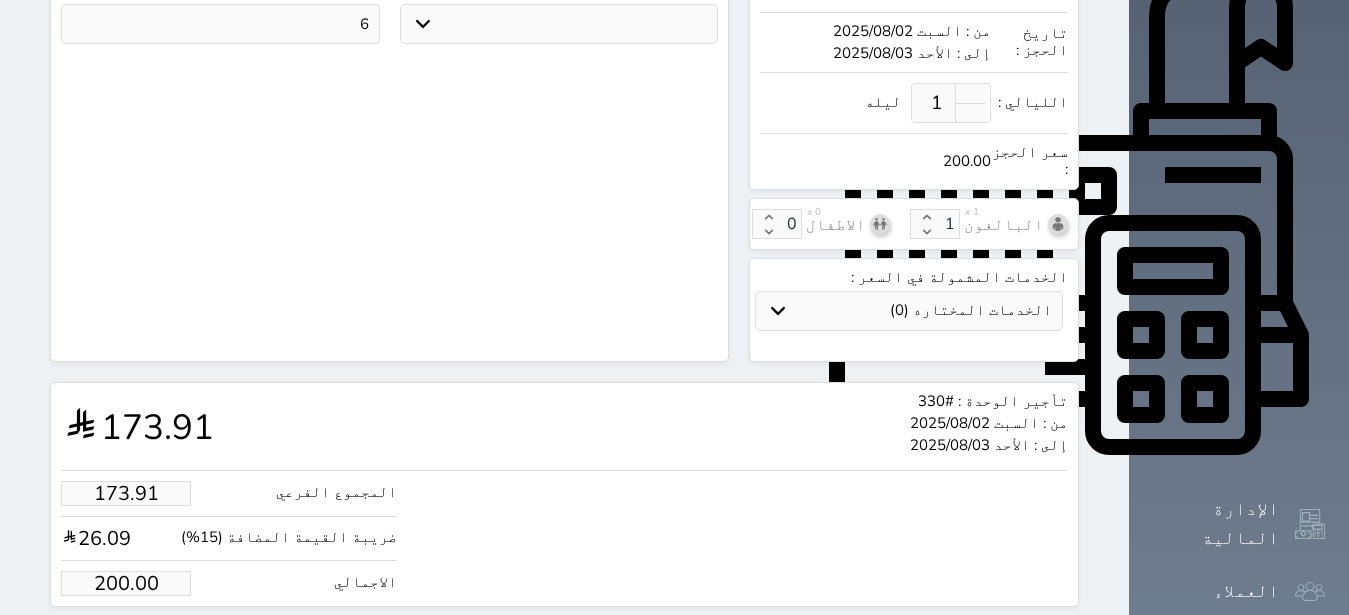 click on "حجز" at bounding box center (149, 644) 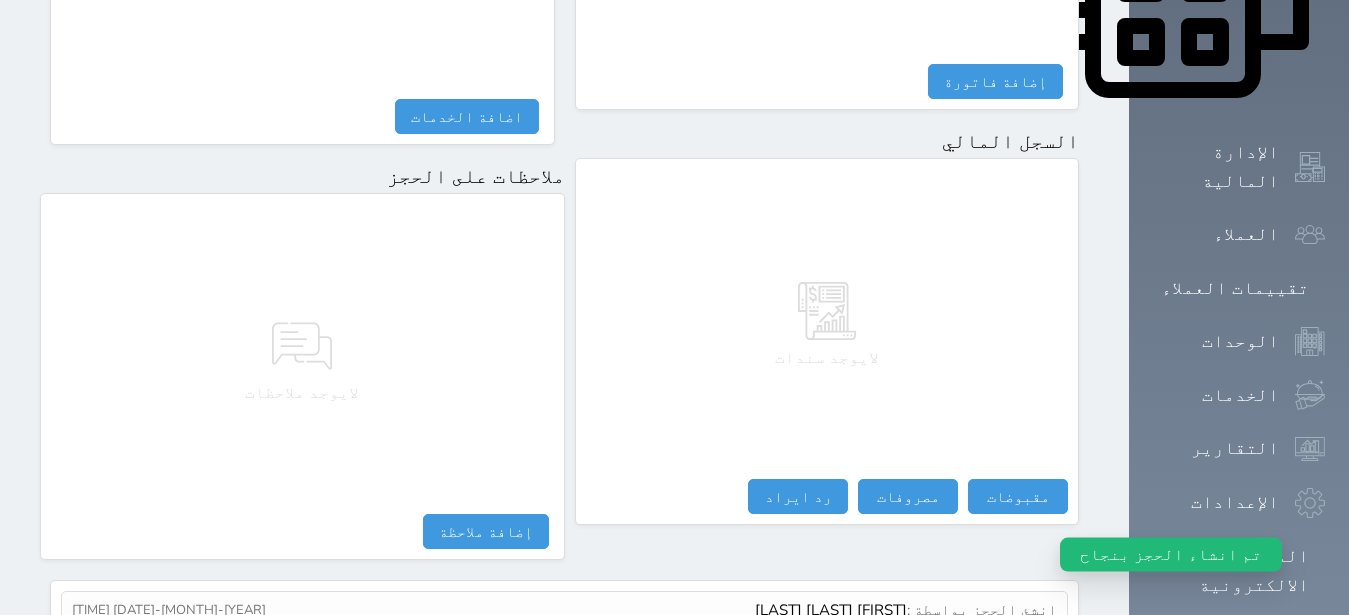 scroll, scrollTop: 1087, scrollLeft: 0, axis: vertical 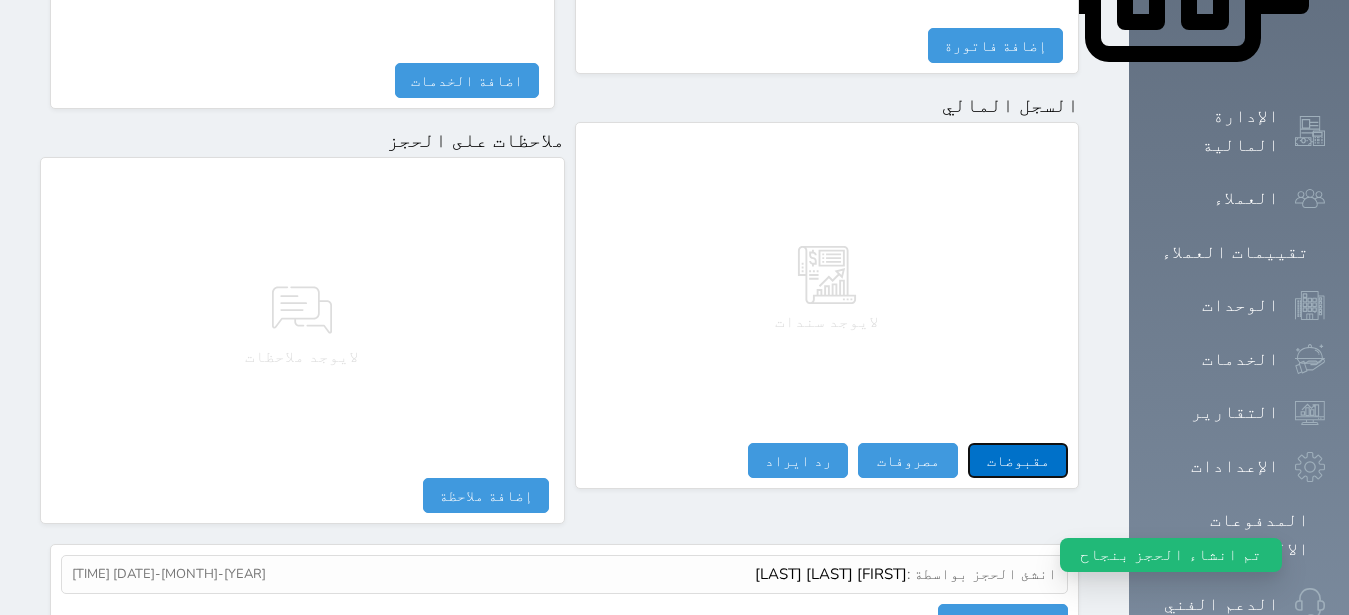 click on "مقبوضات" at bounding box center [1018, 460] 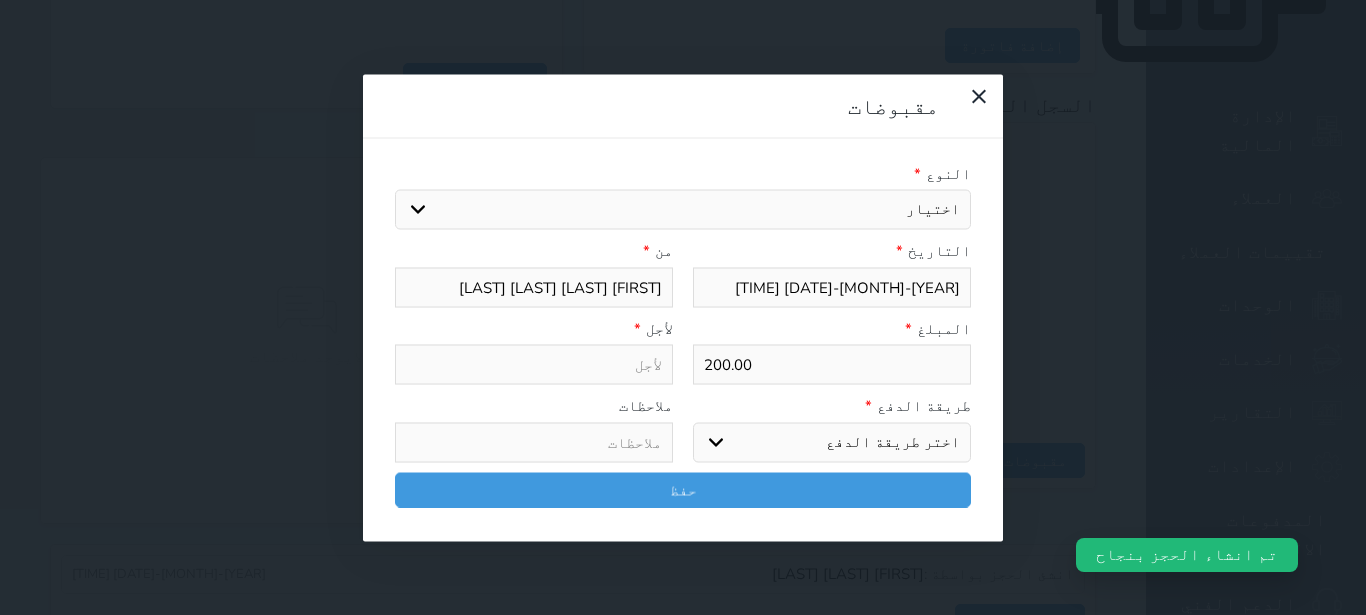 click on "اختيار   مقبوضات عامة قيمة إيجار فواتير تامين عربون لا ينطبق آخر مغسلة واي فاي - الإنترنت مواقف السيارات طعام الأغذية والمشروبات مشروبات المشروبات الباردة المشروبات الساخنة الإفطار غداء عشاء مخبز و كعك حمام سباحة الصالة الرياضية سبا و خدمات الجمال اختيار وإسقاط (خدمات النقل) ميني بار كابل - تلفزيون سرير إضافي تصفيف الشعر التسوق خدمات الجولات السياحية المنظمة خدمات الدليل السياحي" at bounding box center (683, 210) 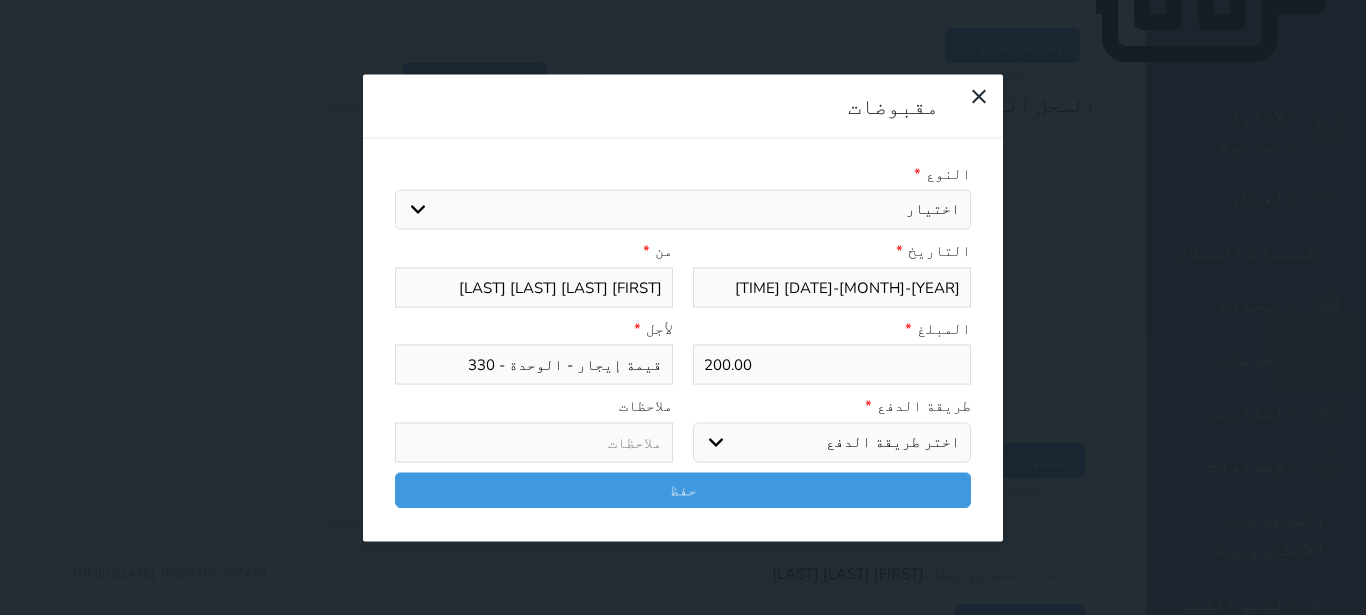 click on "اختر طريقة الدفع   دفع نقدى   تحويل بنكى   مدى   بطاقة ائتمان   آجل" at bounding box center (832, 442) 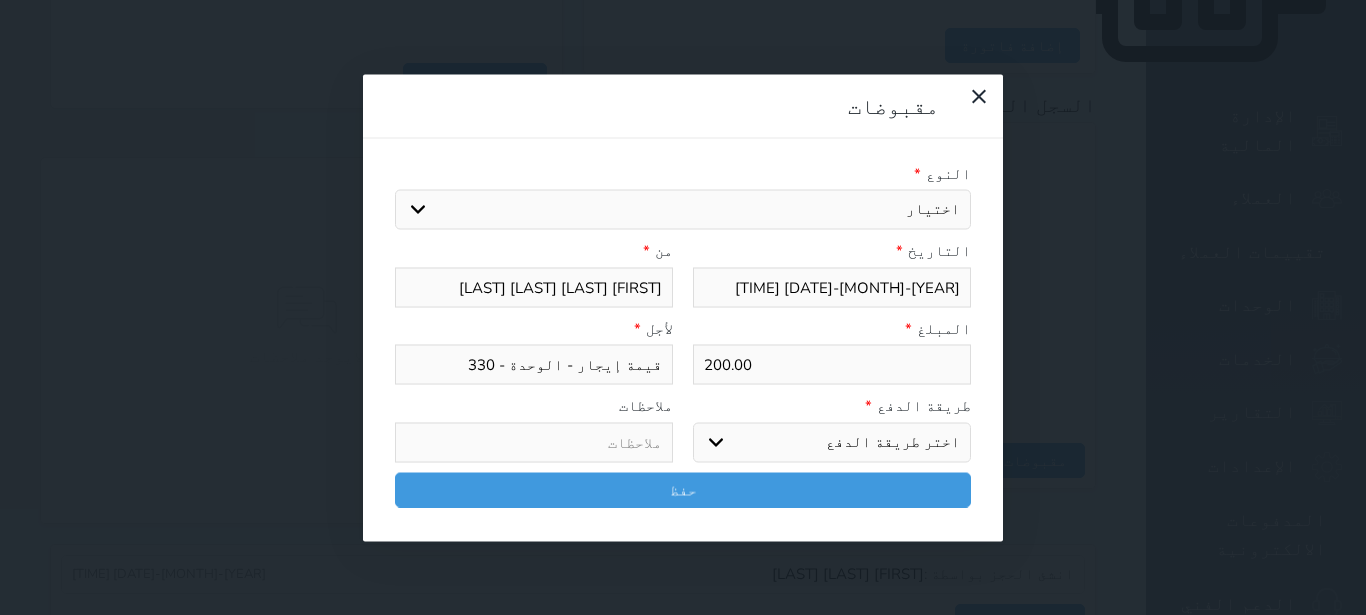 click on "مقبوضات                 النوع  *    اختيار   مقبوضات عامة قيمة إيجار فواتير تامين عربون لا ينطبق آخر مغسلة واي فاي - الإنترنت مواقف السيارات طعام الأغذية والمشروبات مشروبات المشروبات الباردة المشروبات الساخنة الإفطار غداء عشاء مخبز و كعك حمام سباحة الصالة الرياضية سبا و خدمات الجمال اختيار وإسقاط (خدمات النقل) ميني بار كابل - تلفزيون سرير إضافي تصفيف الشعر التسوق خدمات الجولات السياحية المنظمة خدمات الدليل السياحي   التاريخ *   [YEAR]-[MONTH]-[DATE] [TIME]   من *   [FIRST] [LAST] [LAST] [LAST]   المبلغ *     لأجل *   قيمة إيجار - الوحدة - [NUMBER]   طريقة الدفع *   اختر طريقة الدفع   دفع نقدى     مدى" at bounding box center [683, 307] 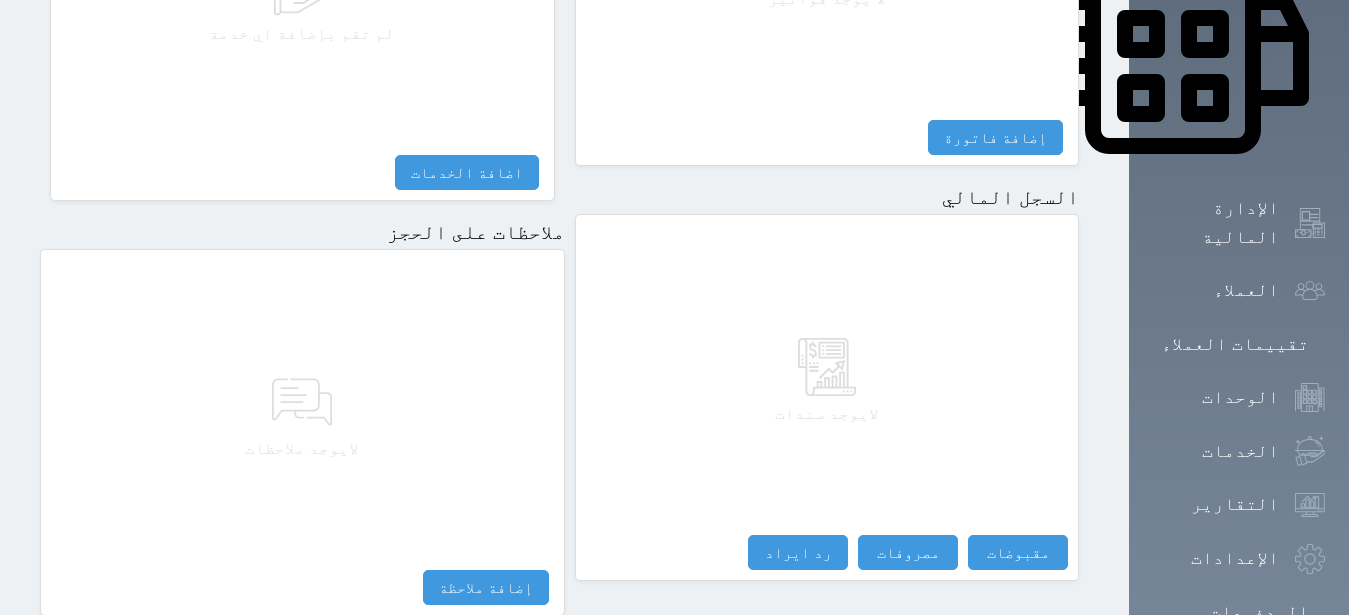 scroll, scrollTop: 1087, scrollLeft: 0, axis: vertical 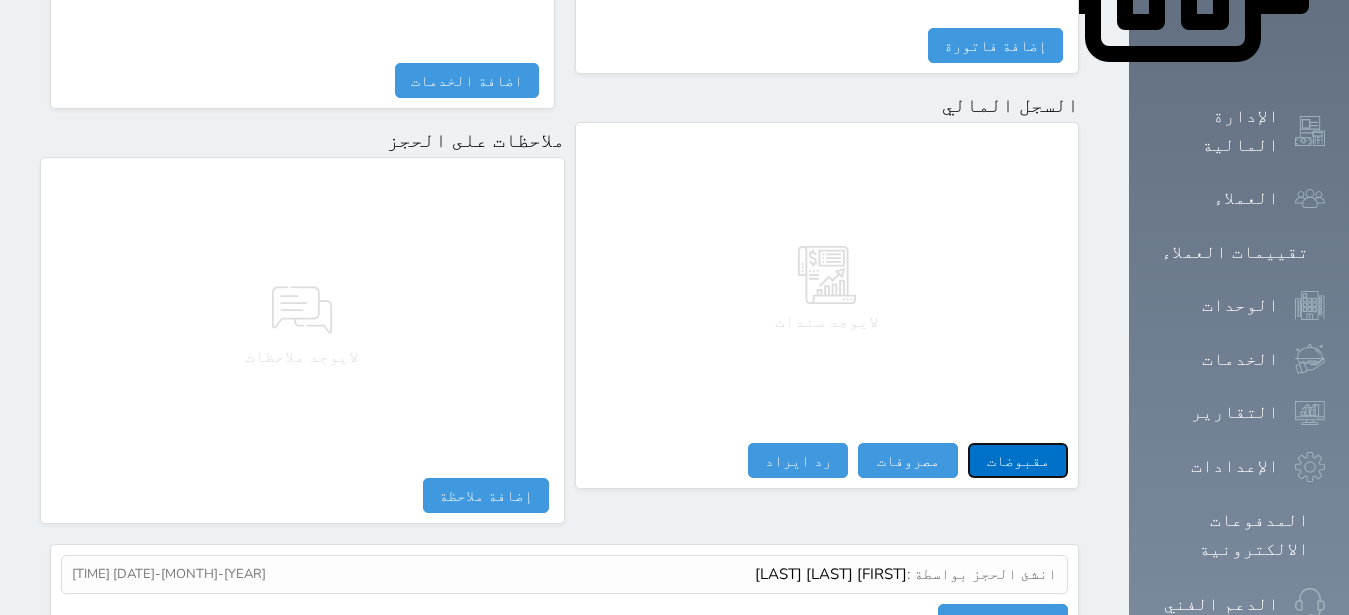 click on "مقبوضات" at bounding box center [1018, 460] 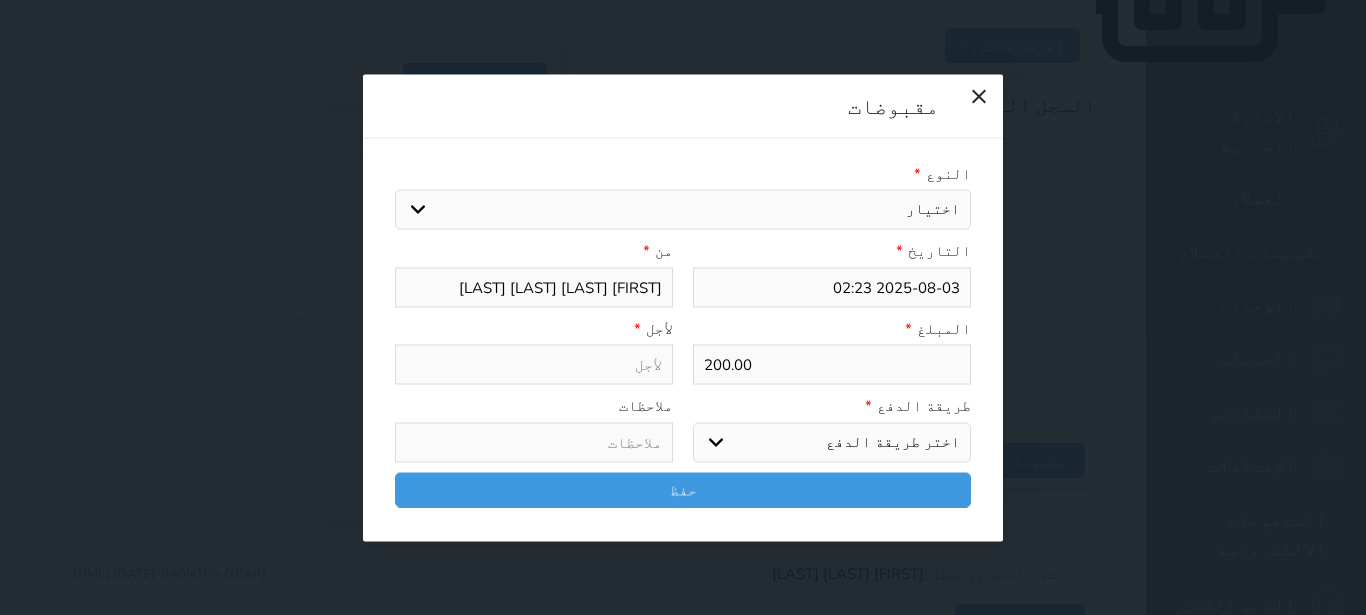 click on "اختيار   مقبوضات عامة قيمة إيجار فواتير تامين عربون لا ينطبق آخر مغسلة واي فاي - الإنترنت مواقف السيارات طعام الأغذية والمشروبات مشروبات المشروبات الباردة المشروبات الساخنة الإفطار غداء عشاء مخبز و كعك حمام سباحة الصالة الرياضية سبا و خدمات الجمال اختيار وإسقاط (خدمات النقل) ميني بار كابل - تلفزيون سرير إضافي تصفيف الشعر التسوق خدمات الجولات السياحية المنظمة خدمات الدليل السياحي" at bounding box center [683, 210] 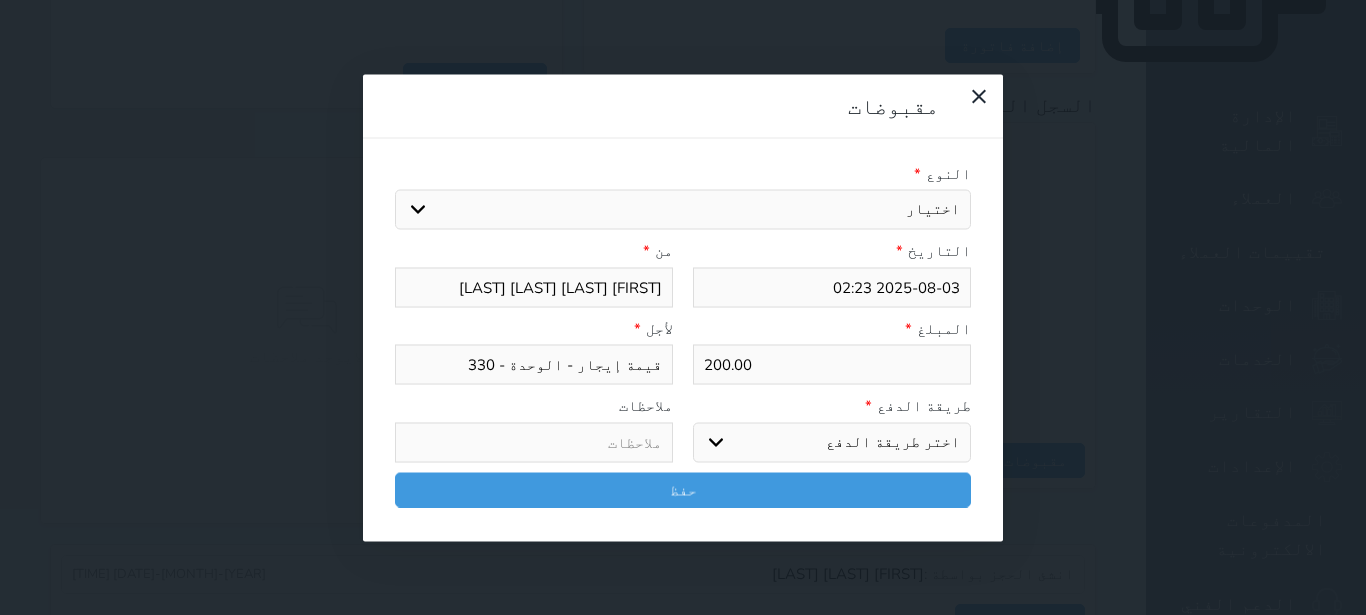 click on "اختر طريقة الدفع   دفع نقدى   تحويل بنكى   مدى   بطاقة ائتمان   آجل" at bounding box center [832, 442] 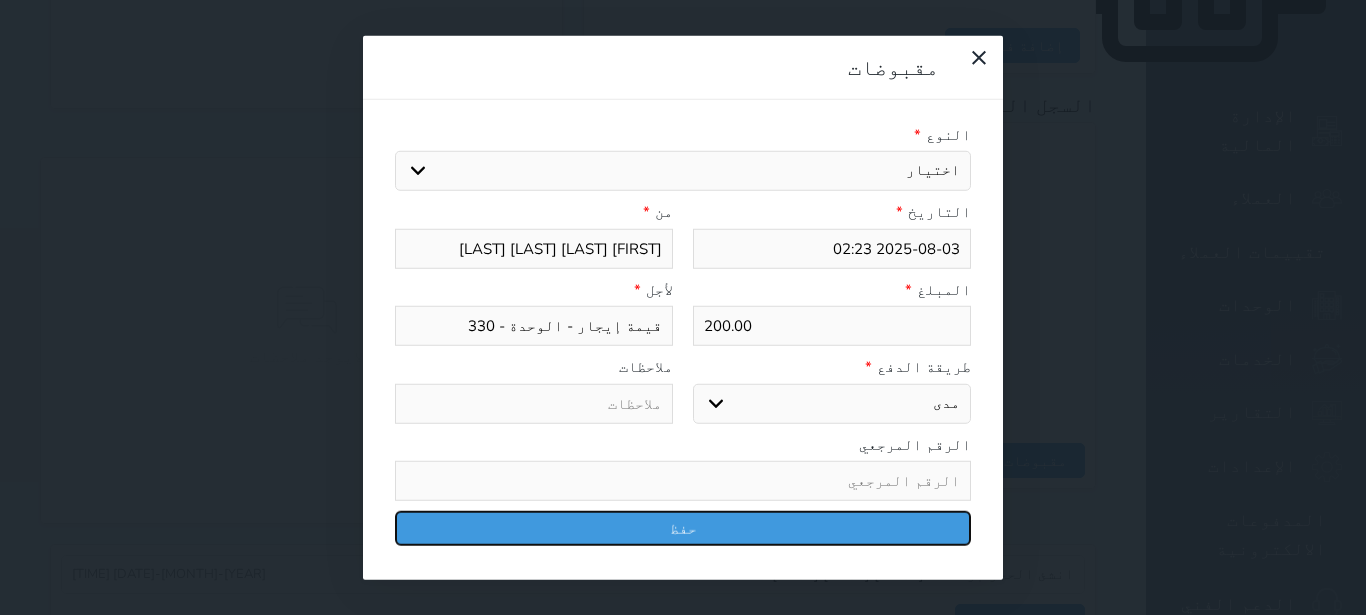 click on "حفظ" at bounding box center [683, 528] 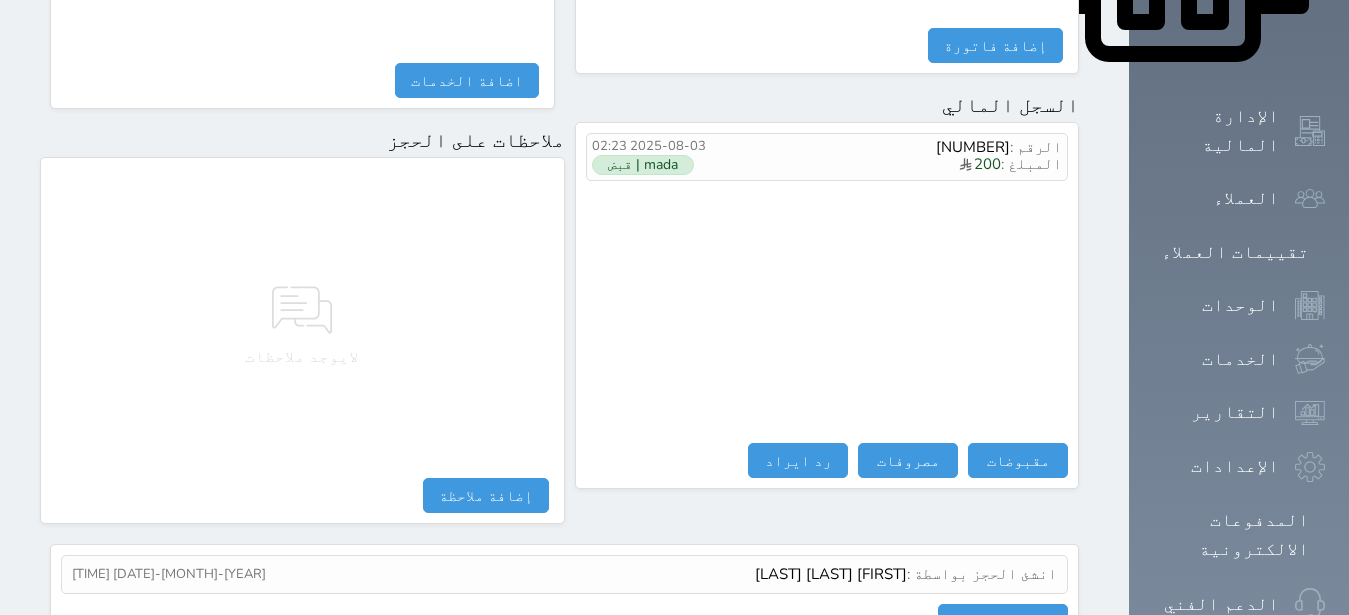 scroll, scrollTop: 961, scrollLeft: 0, axis: vertical 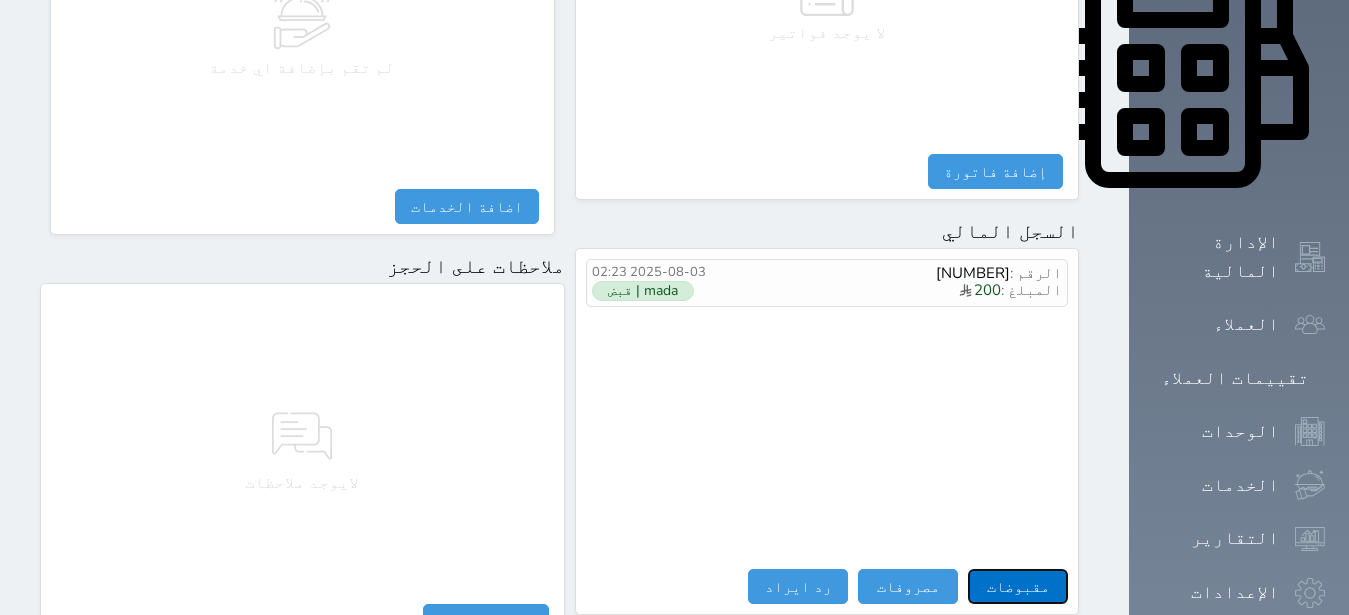 click on "مقبوضات" at bounding box center (1018, 586) 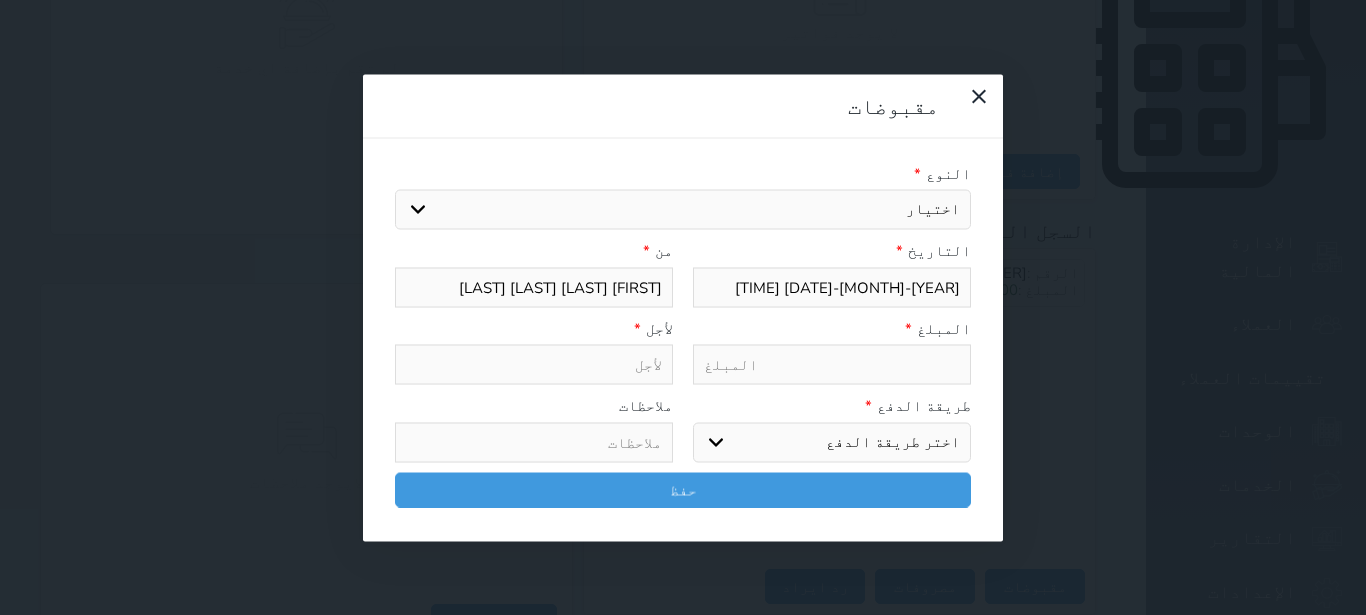 click on "مقبوضات                 النوع  *    اختيار   مقبوضات عامة قيمة إيجار فواتير تامين عربون لا ينطبق آخر مغسلة واي فاي - الإنترنت مواقف السيارات طعام الأغذية والمشروبات مشروبات المشروبات الباردة المشروبات الساخنة الإفطار غداء عشاء مخبز و كعك حمام سباحة الصالة الرياضية سبا و خدمات الجمال اختيار وإسقاط (خدمات النقل) ميني بار كابل - تلفزيون سرير إضافي تصفيف الشعر التسوق خدمات الجولات السياحية المنظمة خدمات الدليل السياحي   التاريخ *   [YEAR]-[MONTH]-[DATE] [TIME]   من *   [FIRST] [LAST] [LAST] [LAST]   المبلغ *     لأجل *     طريقة الدفع *   اختر طريقة الدفع   دفع نقدى   تحويل بنكى   مدى   بطاقة ائتمان" at bounding box center (683, 307) 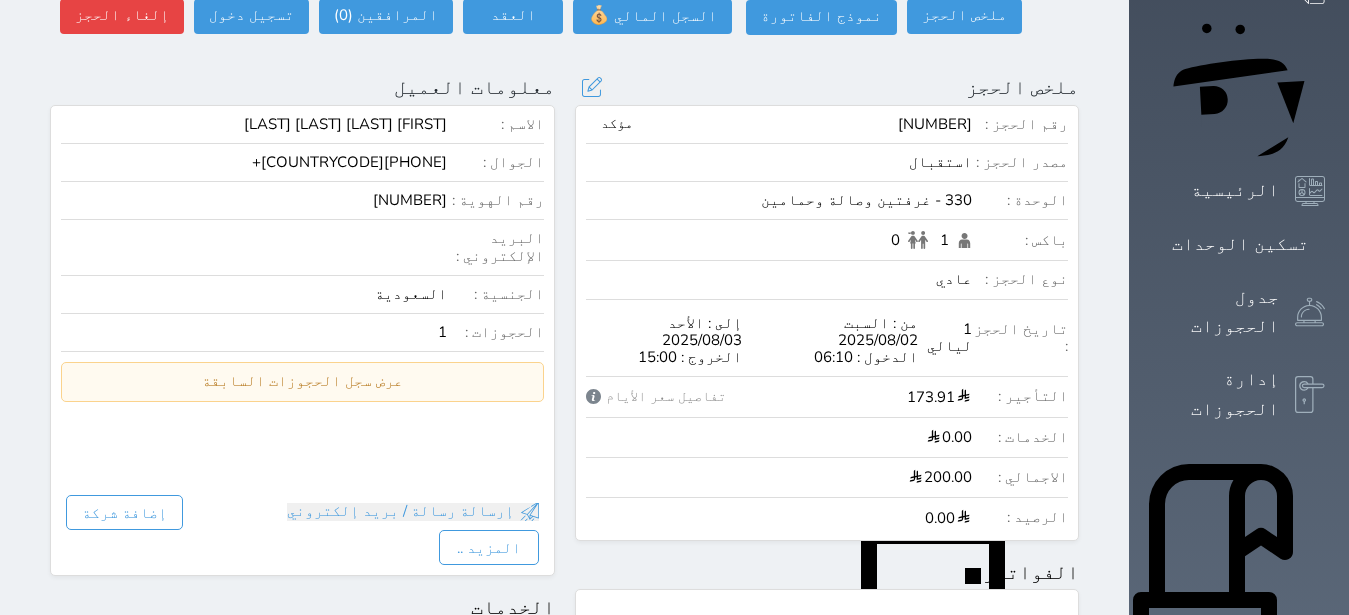scroll, scrollTop: 0, scrollLeft: 0, axis: both 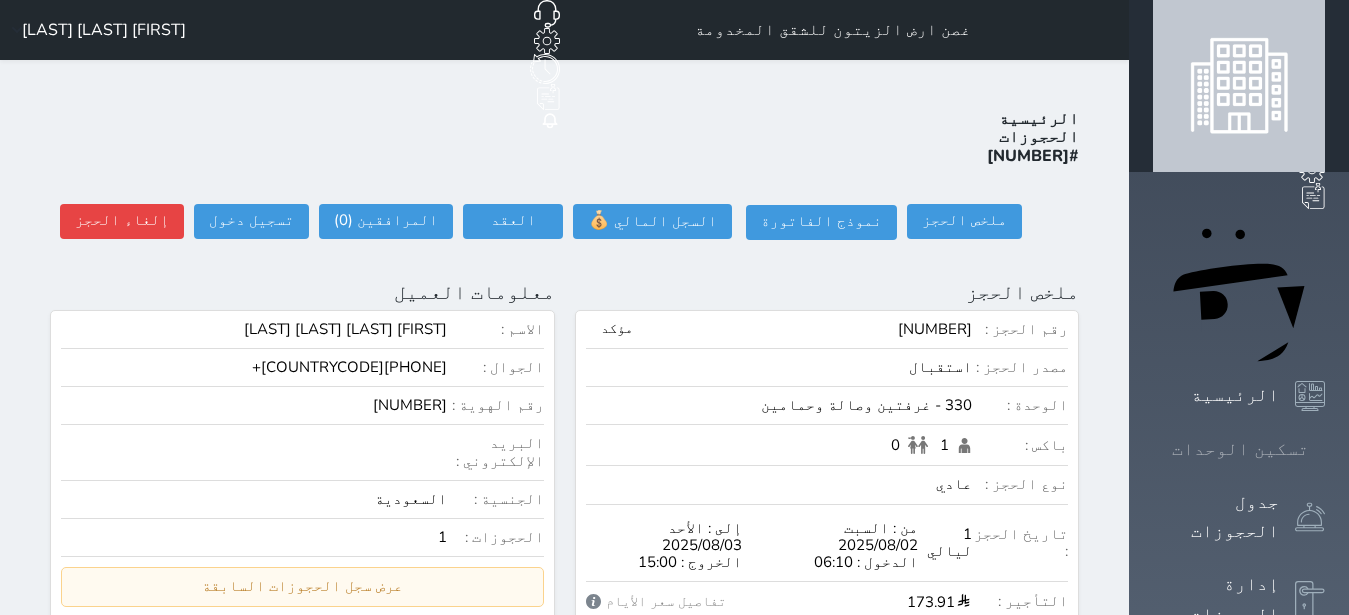 click on "تسكين الوحدات" at bounding box center (1240, 449) 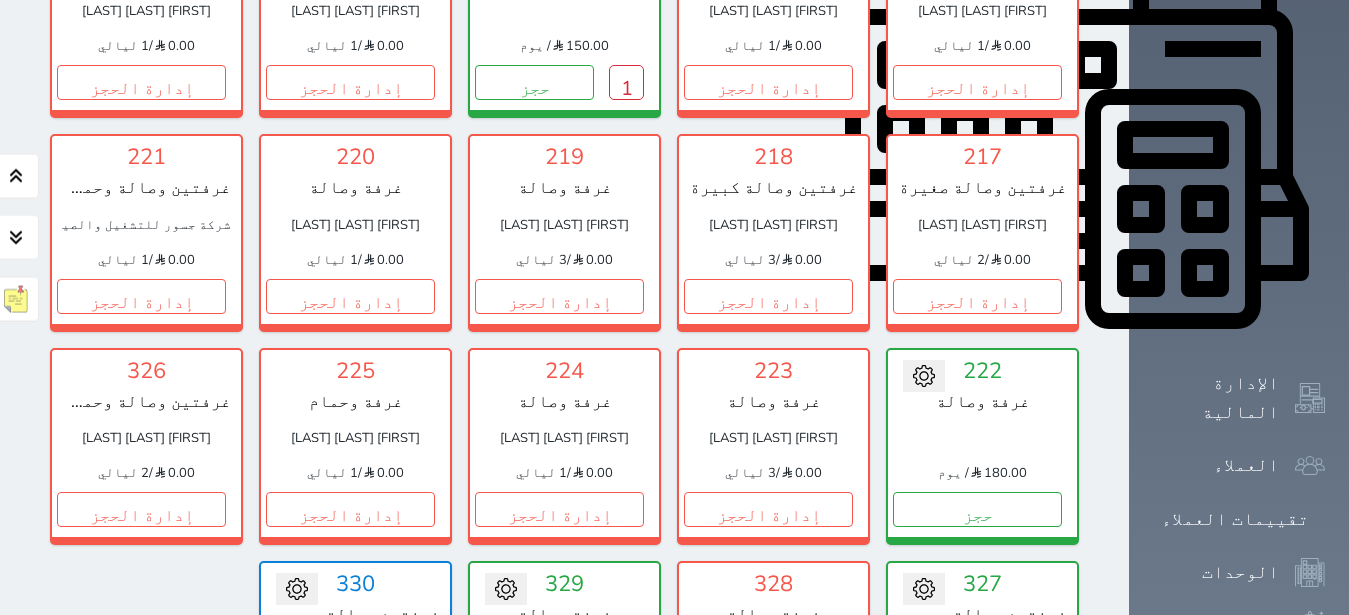 scroll, scrollTop: 708, scrollLeft: 0, axis: vertical 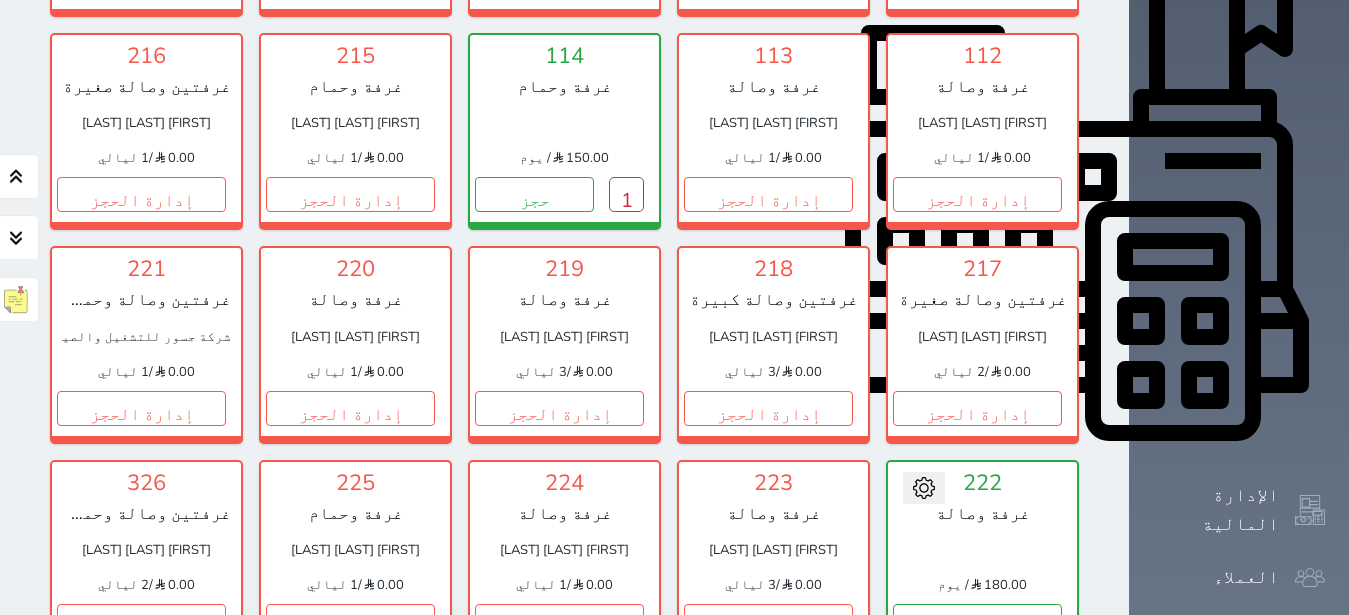 click on "إدارة الحجز" at bounding box center [350, 834] 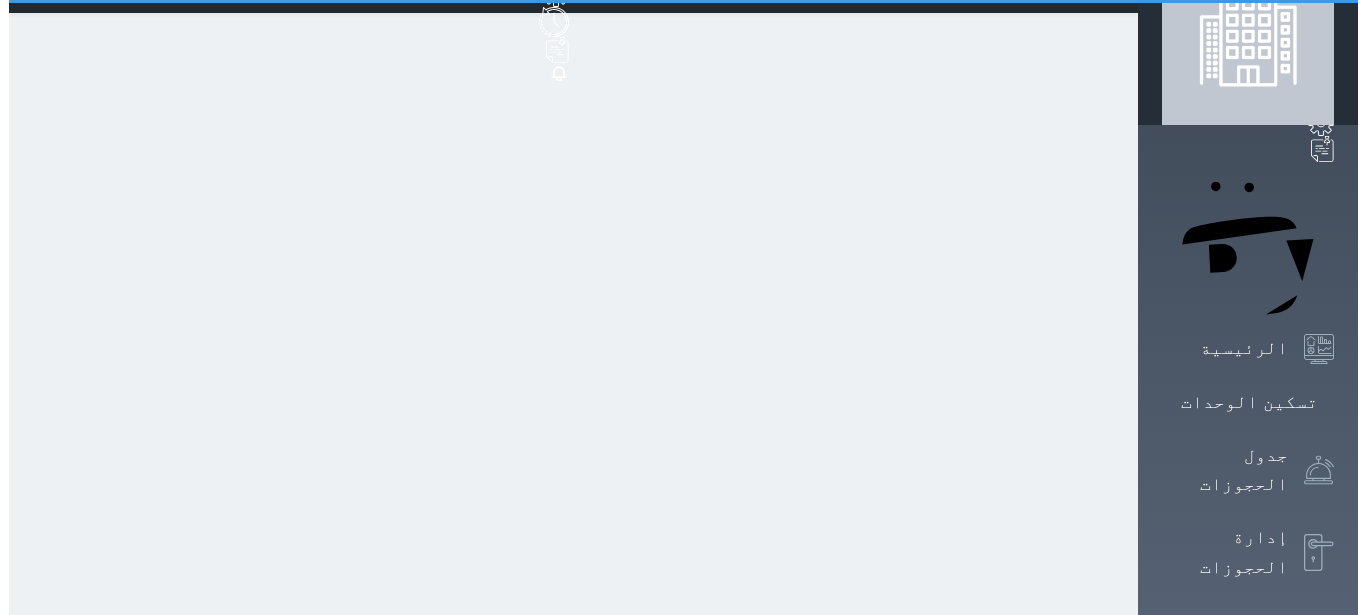 scroll, scrollTop: 0, scrollLeft: 0, axis: both 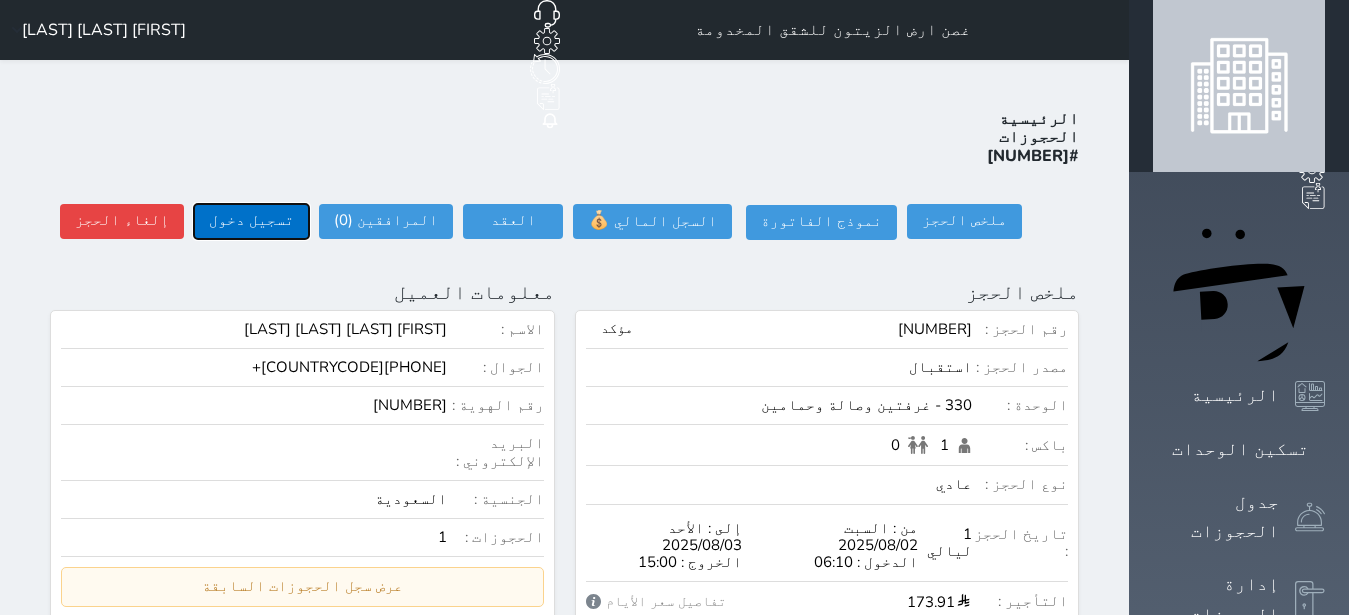 click on "تسجيل دخول" at bounding box center [251, 221] 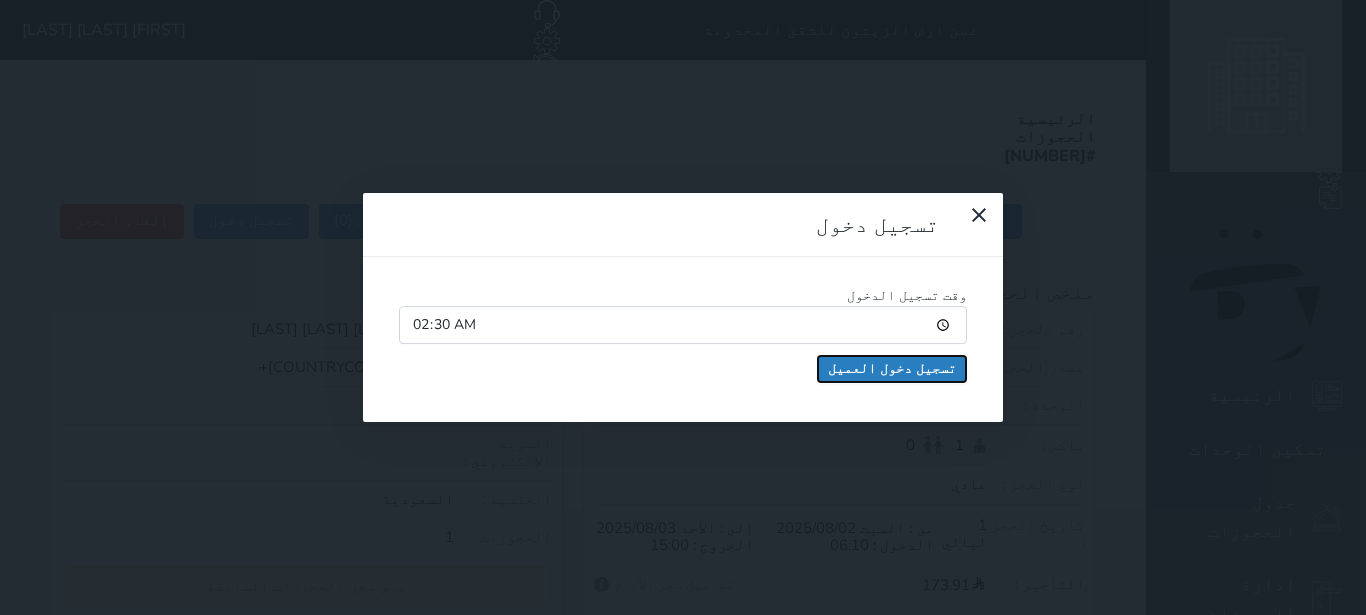 click on "تسجيل دخول العميل" at bounding box center [892, 369] 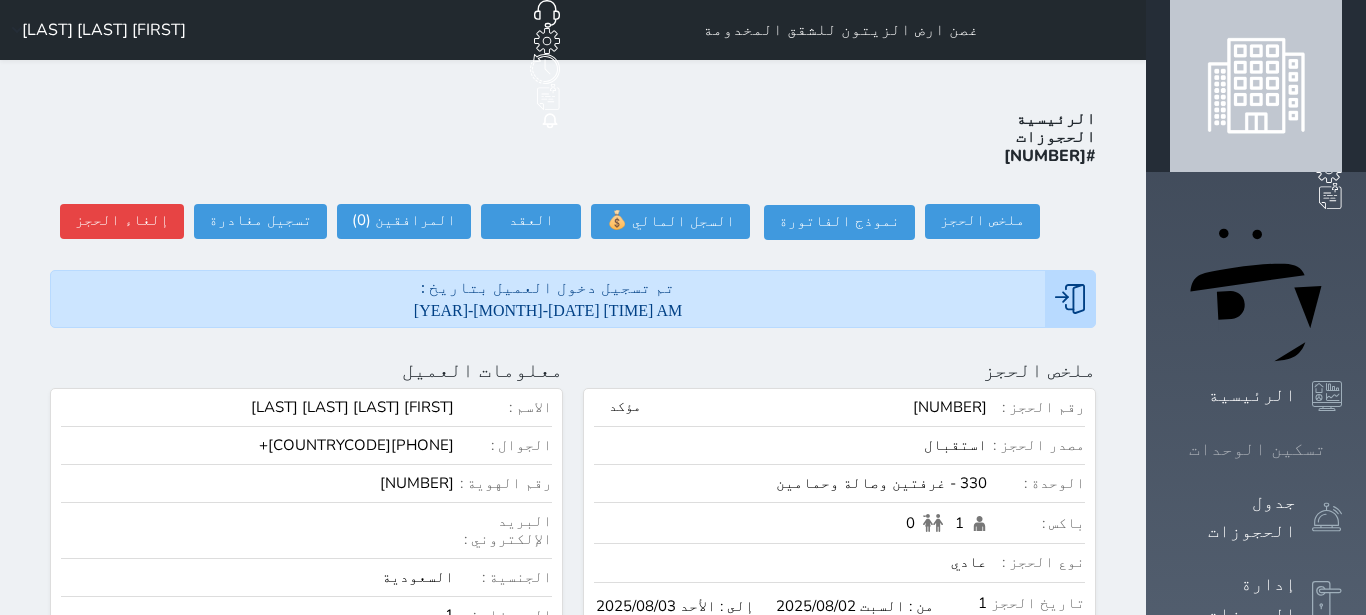 click on "تسكين الوحدات" at bounding box center (1257, 449) 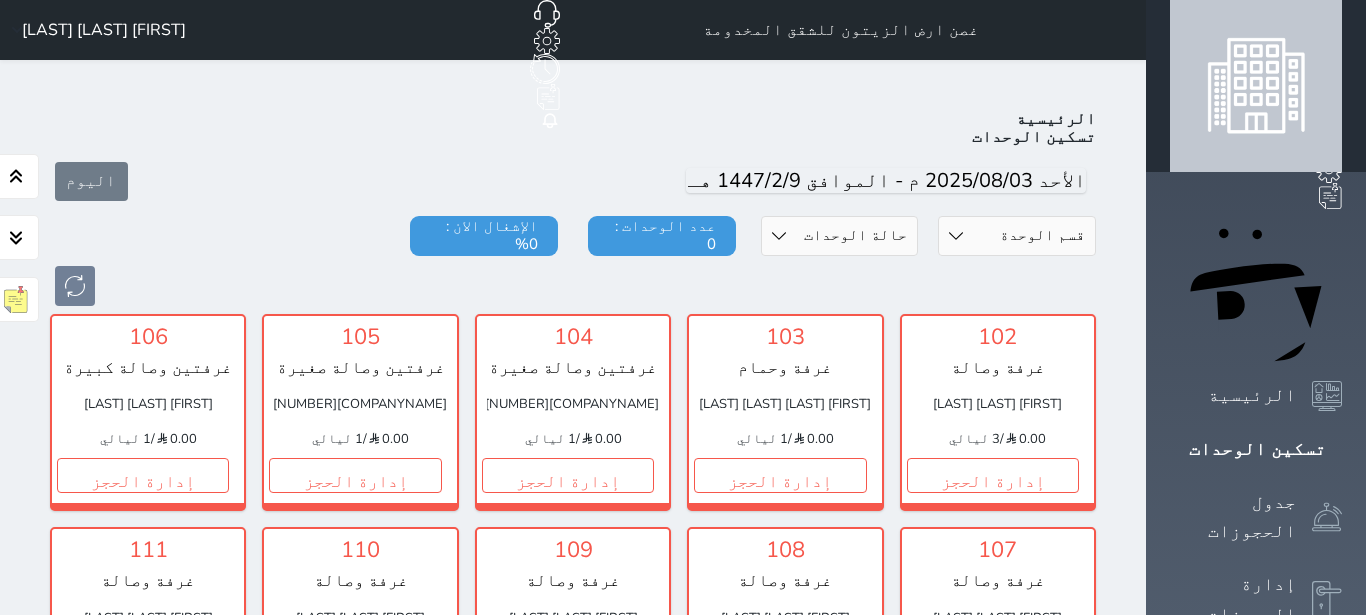 scroll, scrollTop: 78, scrollLeft: 0, axis: vertical 